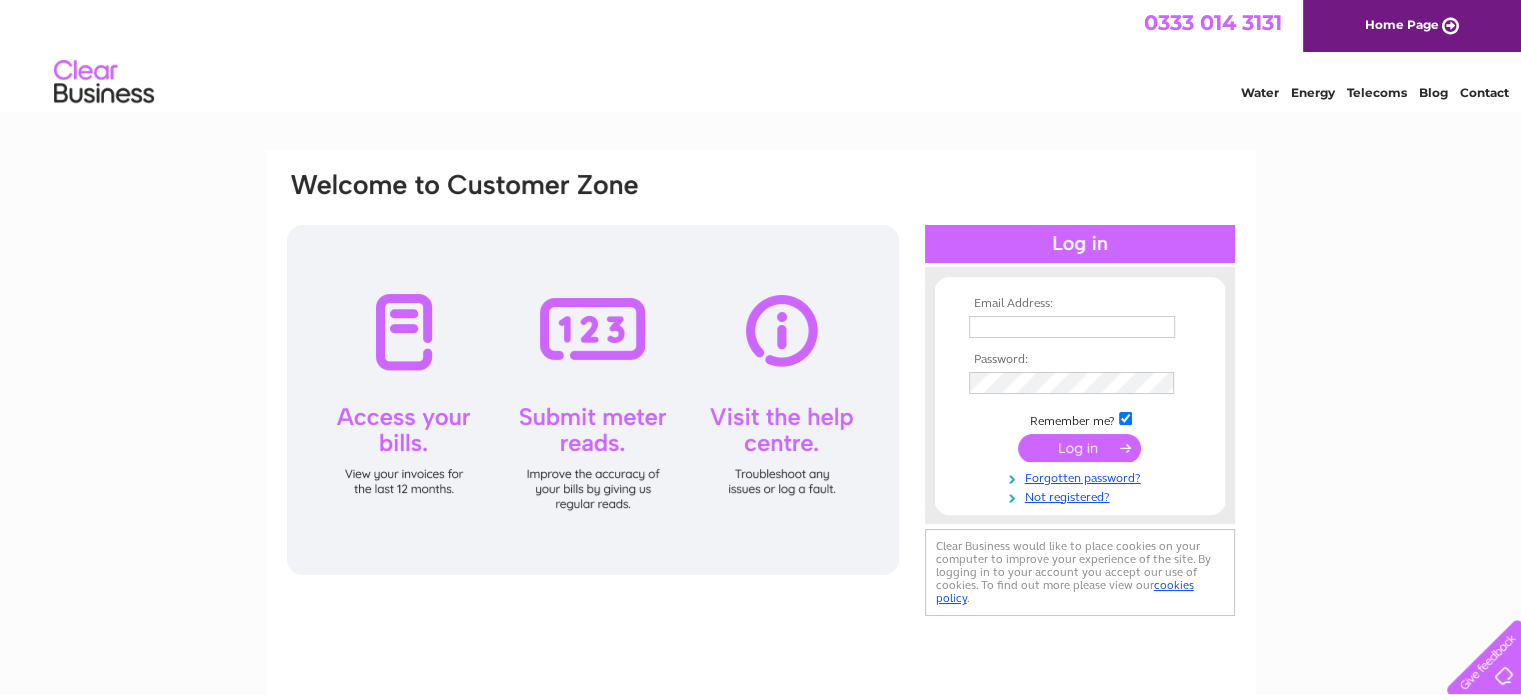 scroll, scrollTop: 0, scrollLeft: 0, axis: both 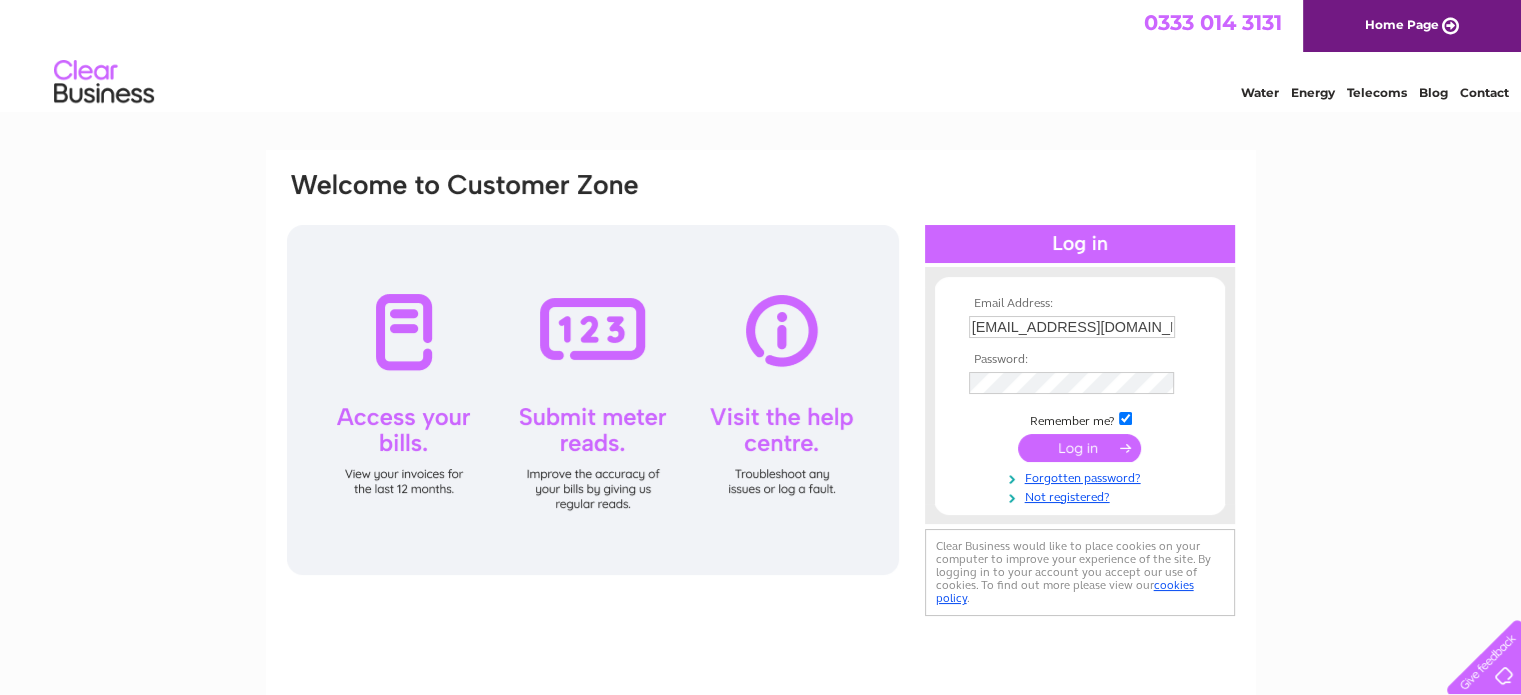 click at bounding box center (1079, 448) 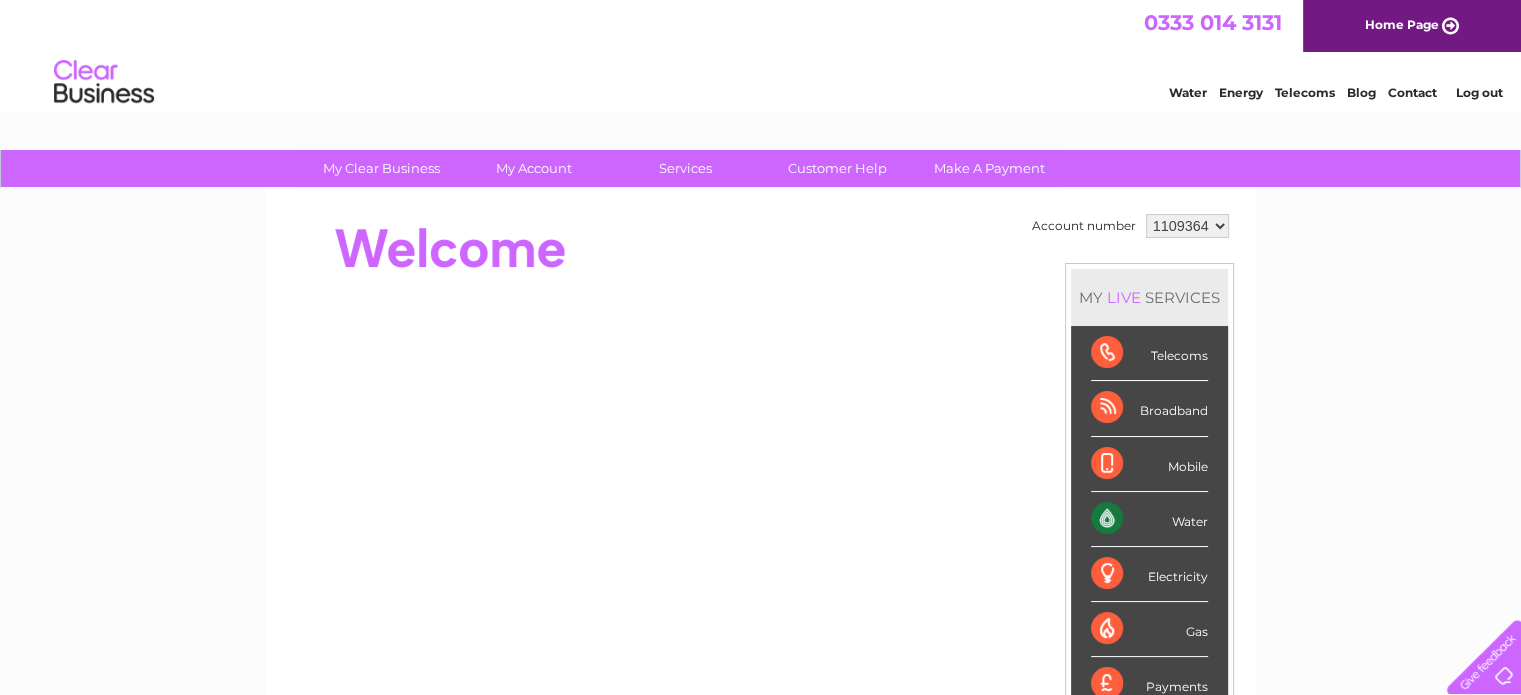 scroll, scrollTop: 0, scrollLeft: 0, axis: both 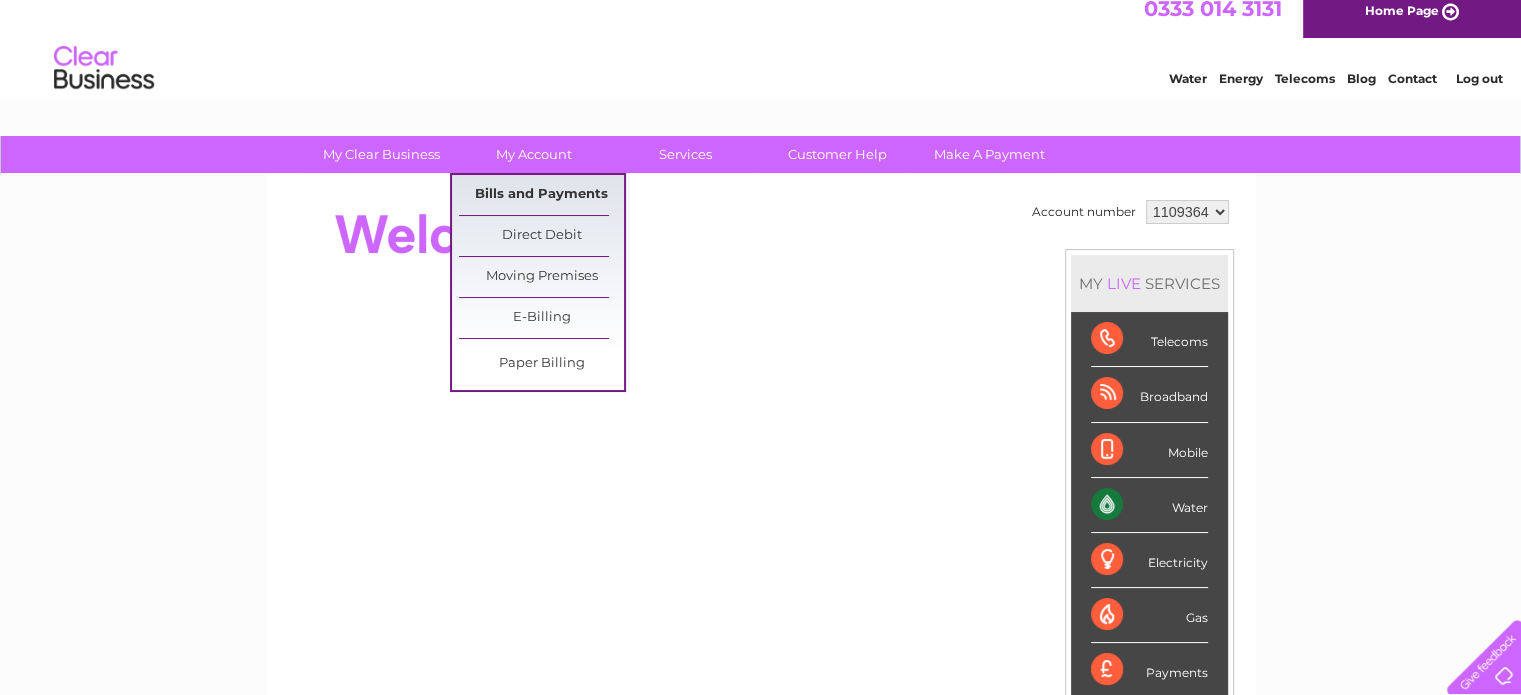 click on "Bills and Payments" at bounding box center (541, 195) 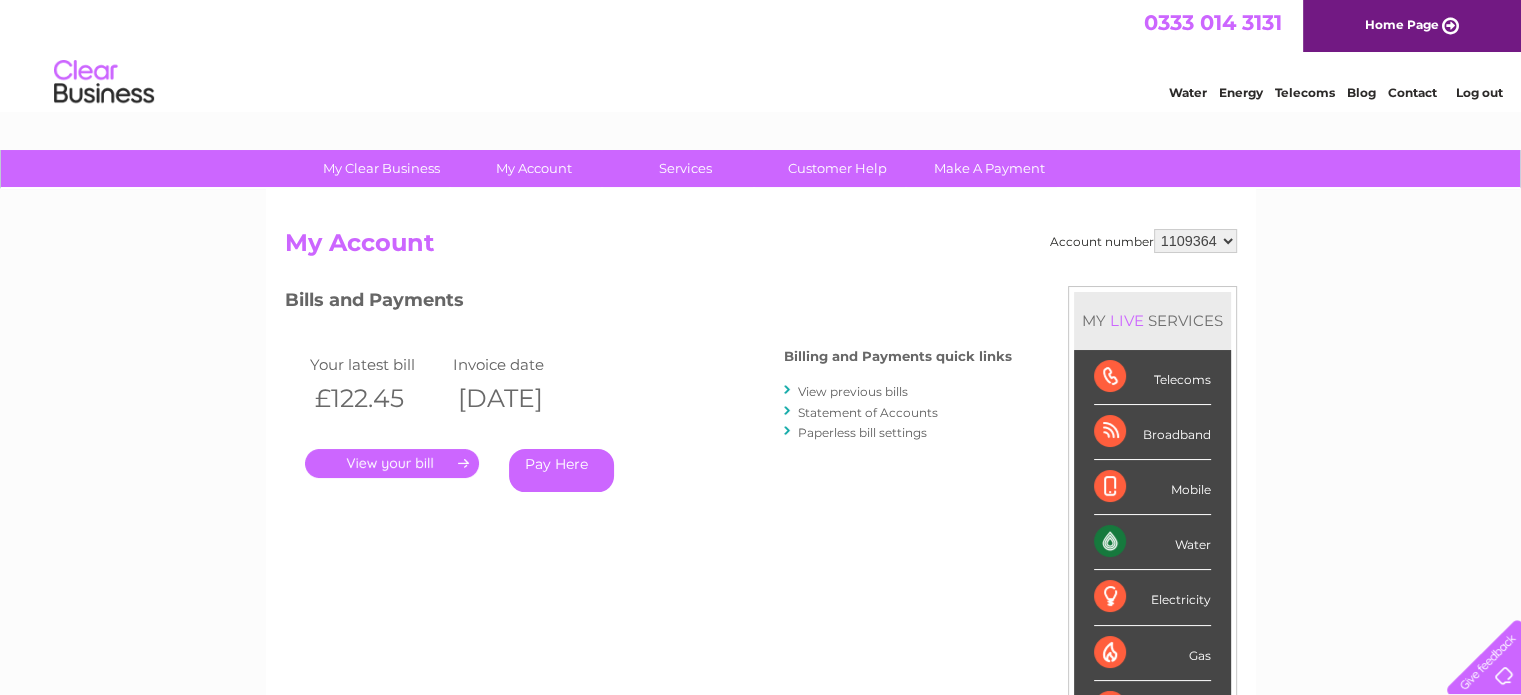 scroll, scrollTop: 0, scrollLeft: 0, axis: both 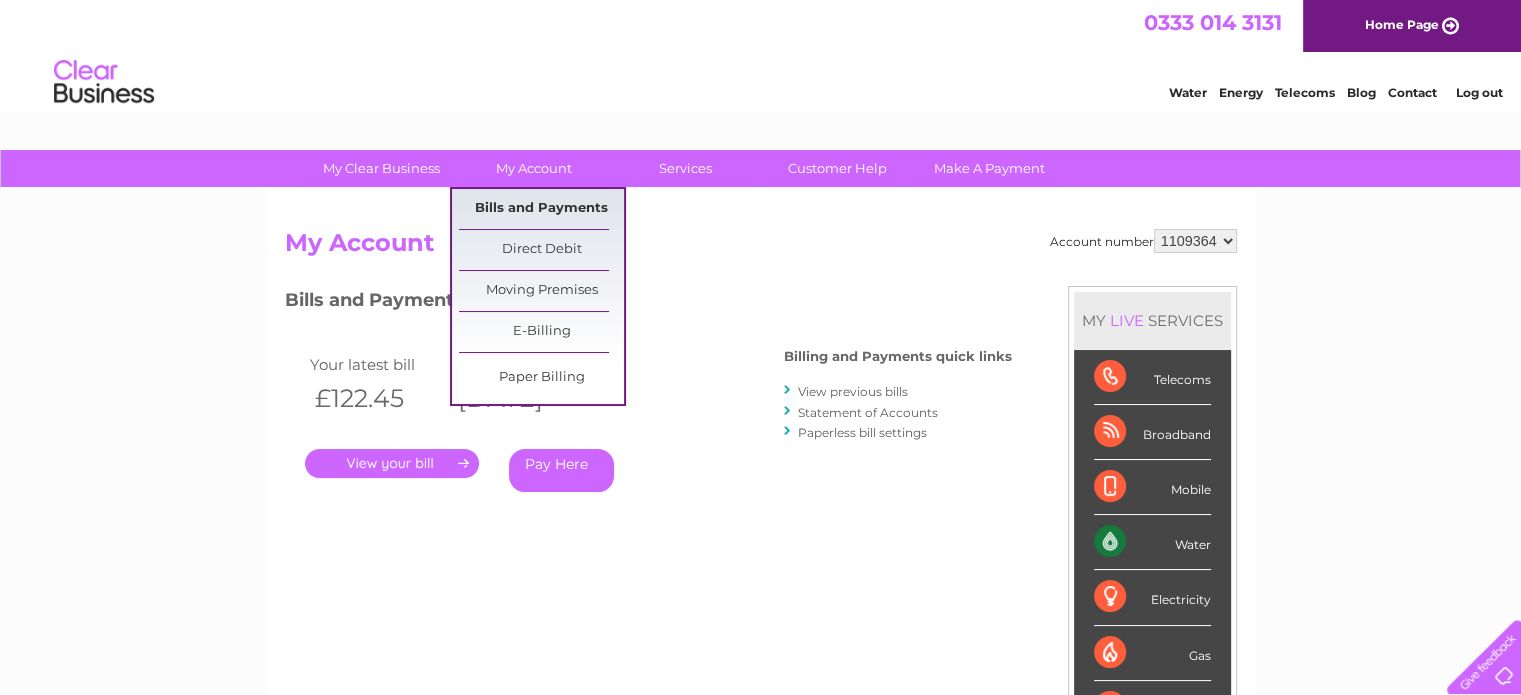 click on "Bills and Payments" at bounding box center (541, 209) 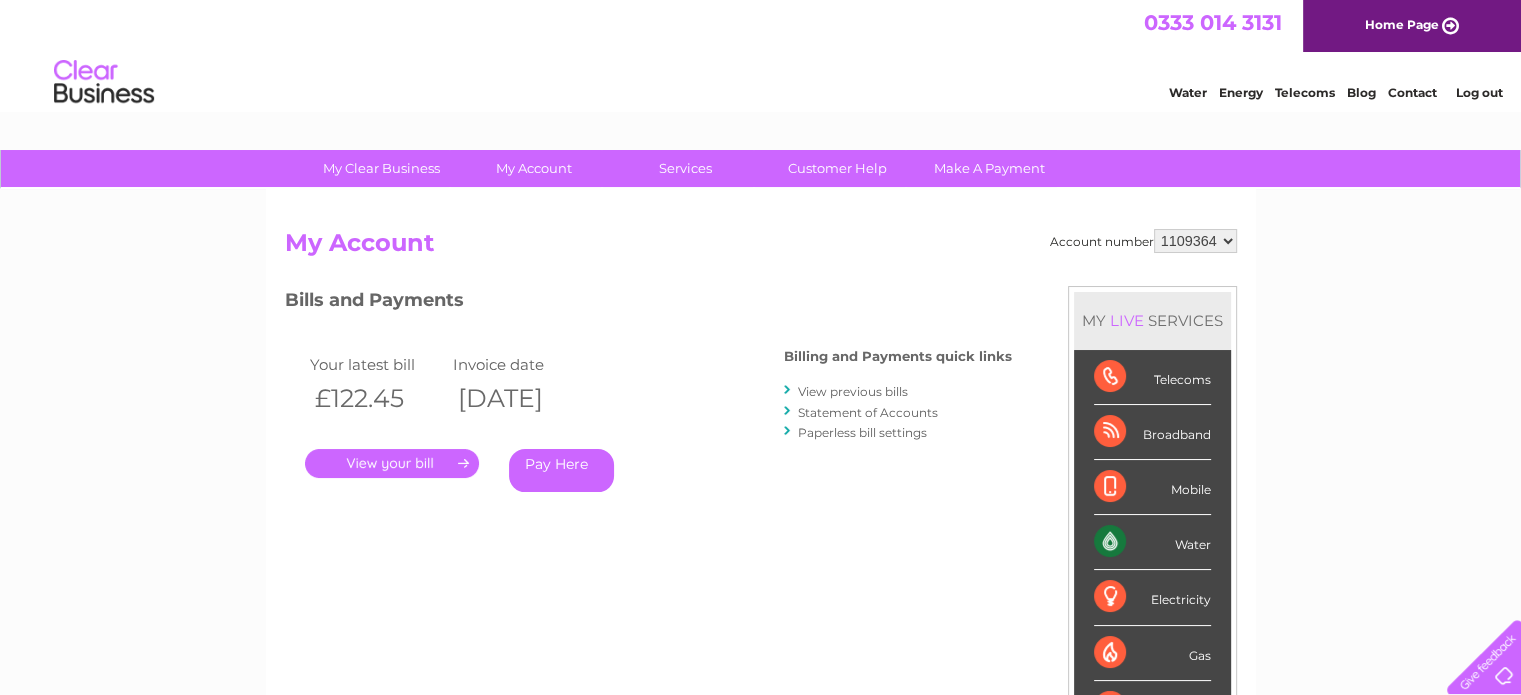 scroll, scrollTop: 0, scrollLeft: 0, axis: both 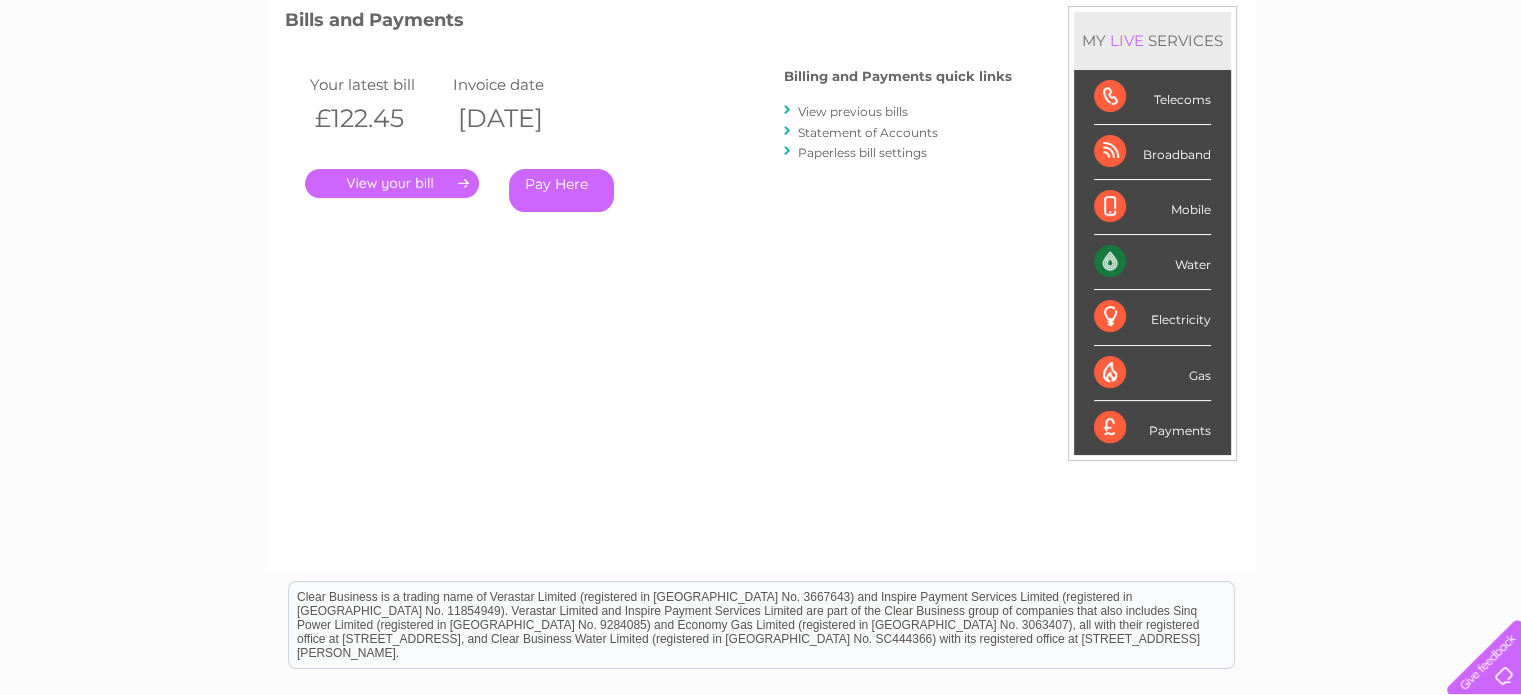 click on "." at bounding box center [392, 183] 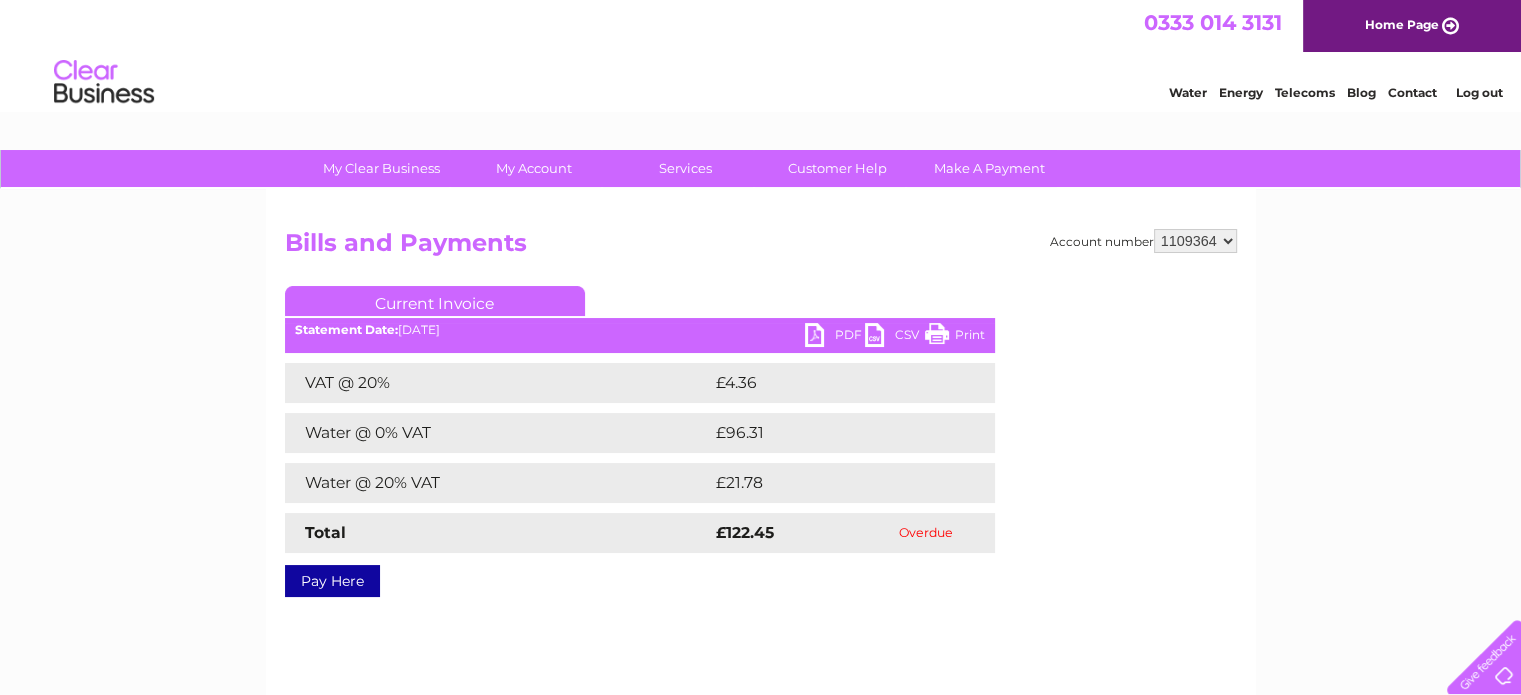 scroll, scrollTop: 0, scrollLeft: 0, axis: both 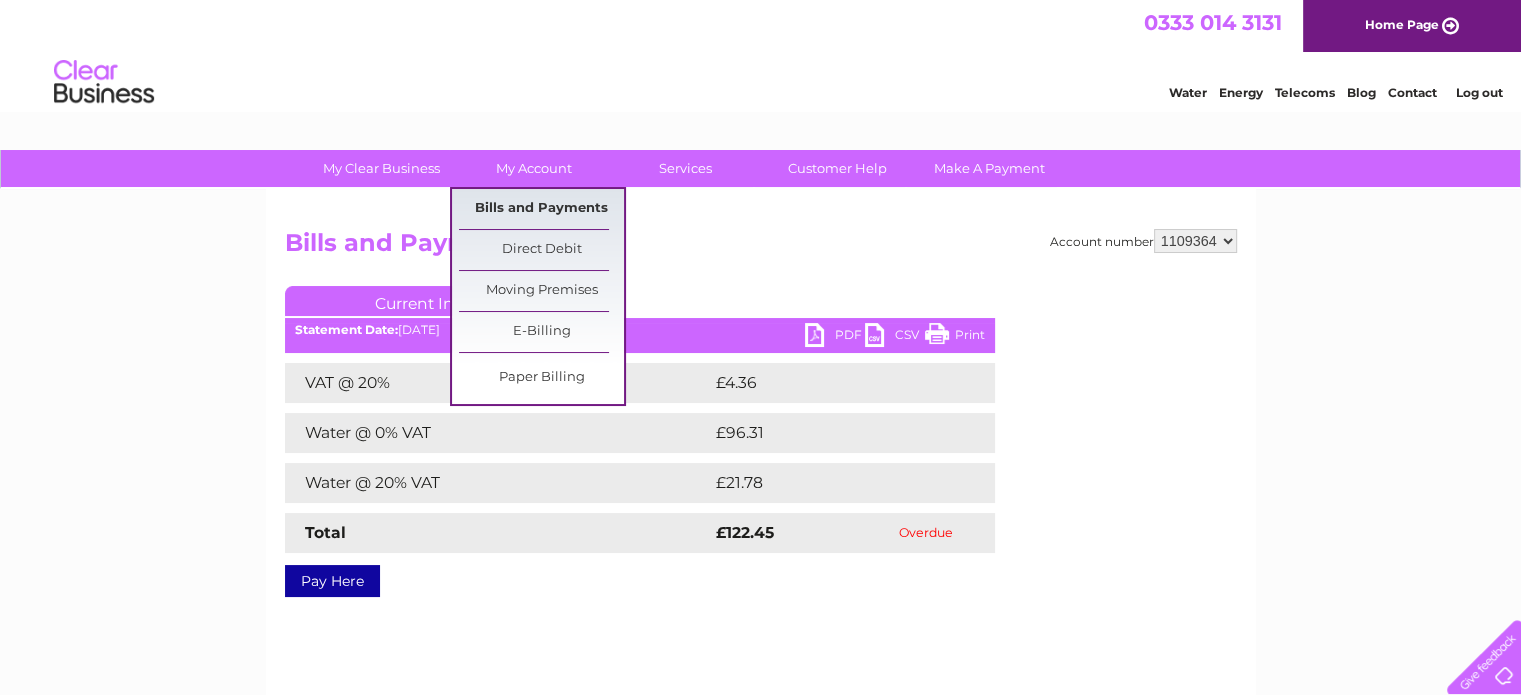 click on "Bills and Payments" at bounding box center [541, 209] 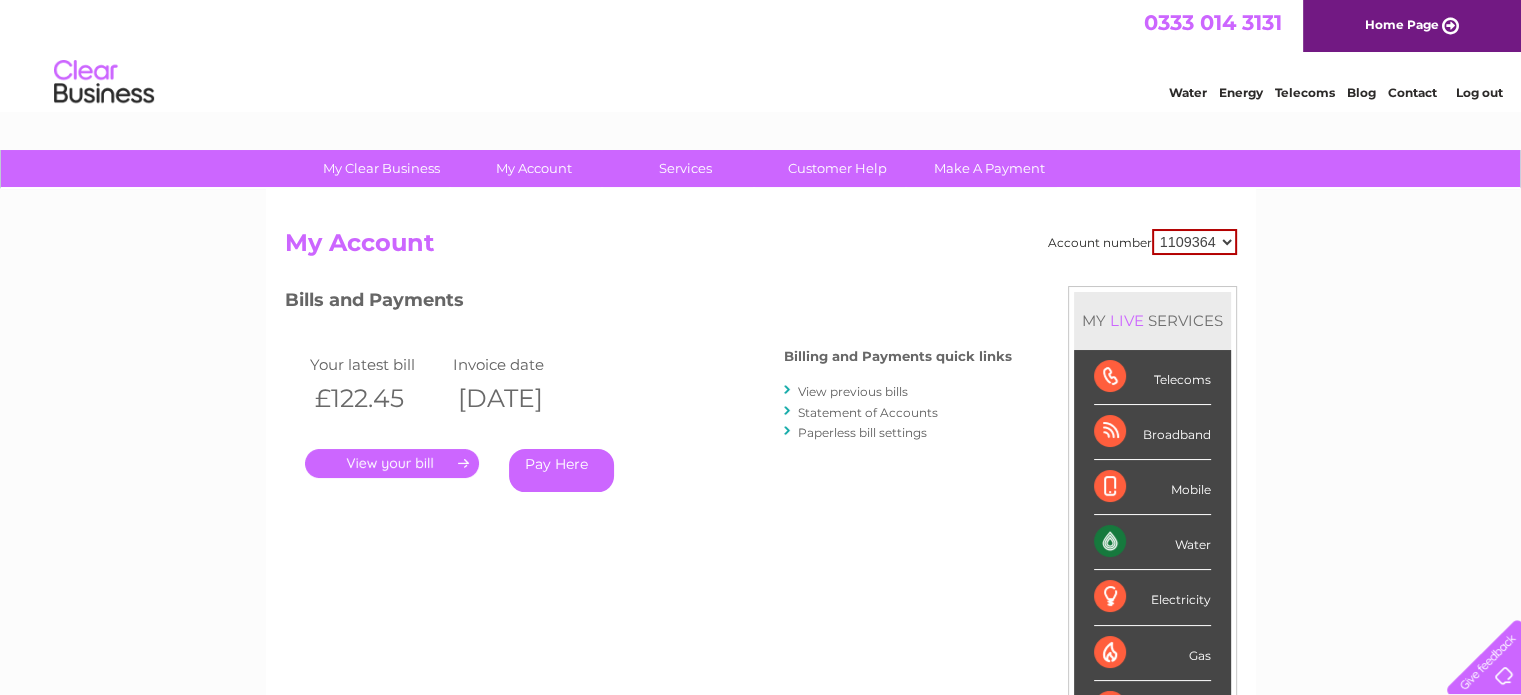 scroll, scrollTop: 0, scrollLeft: 0, axis: both 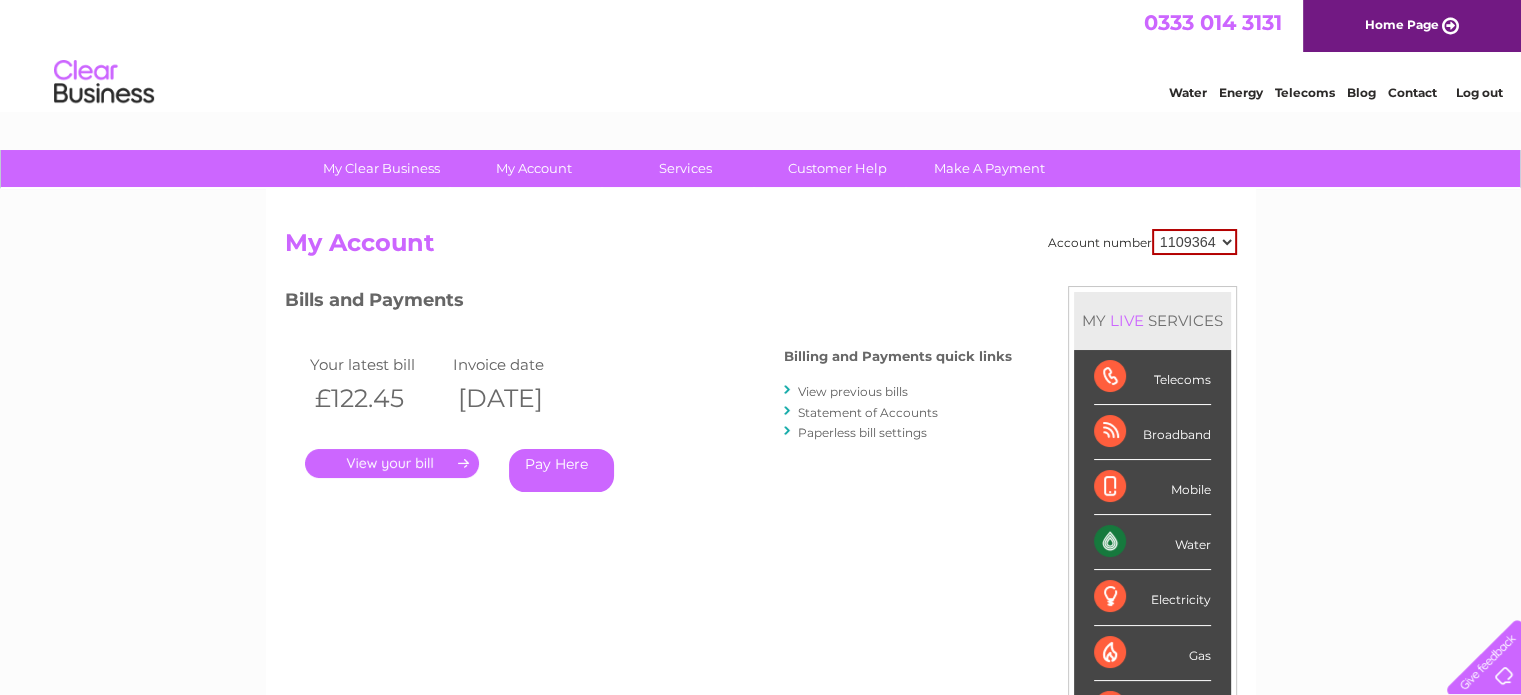 click on "View previous bills" at bounding box center [853, 391] 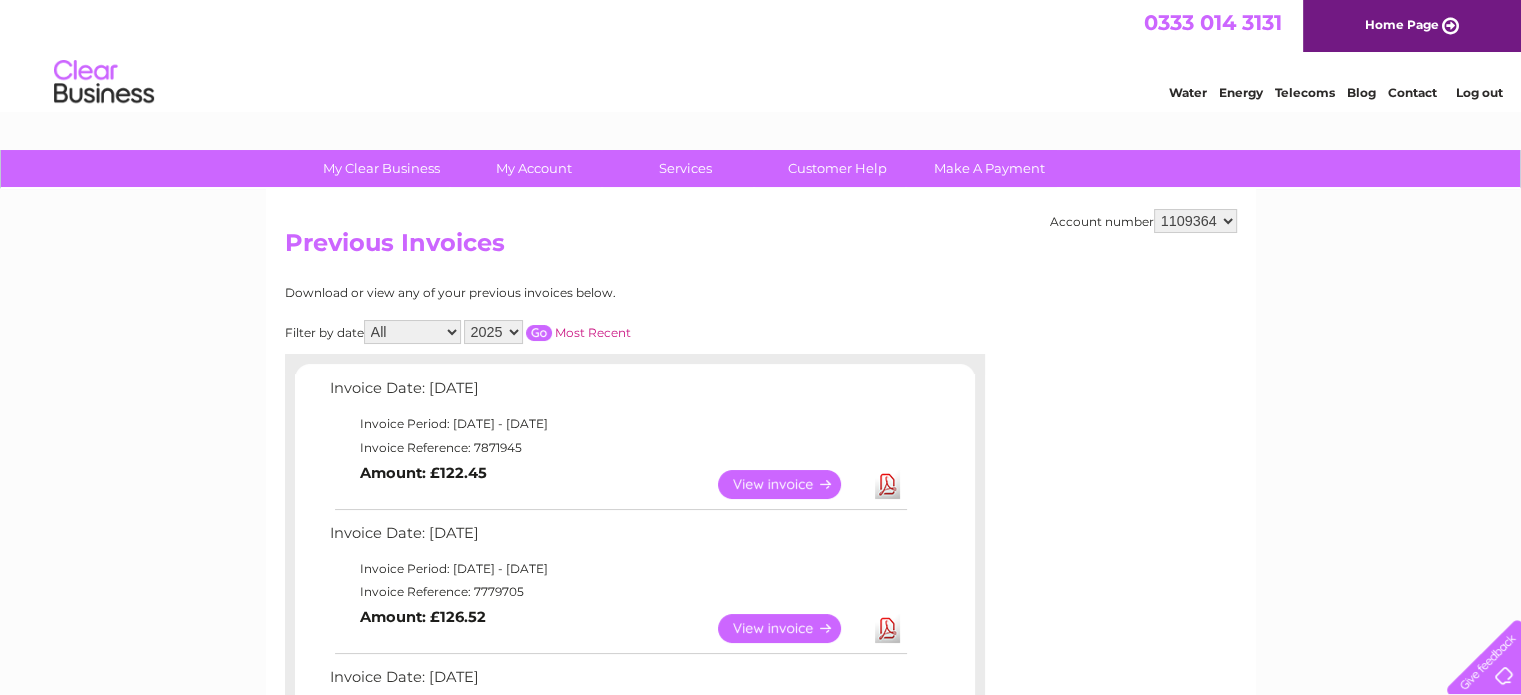 scroll, scrollTop: 0, scrollLeft: 0, axis: both 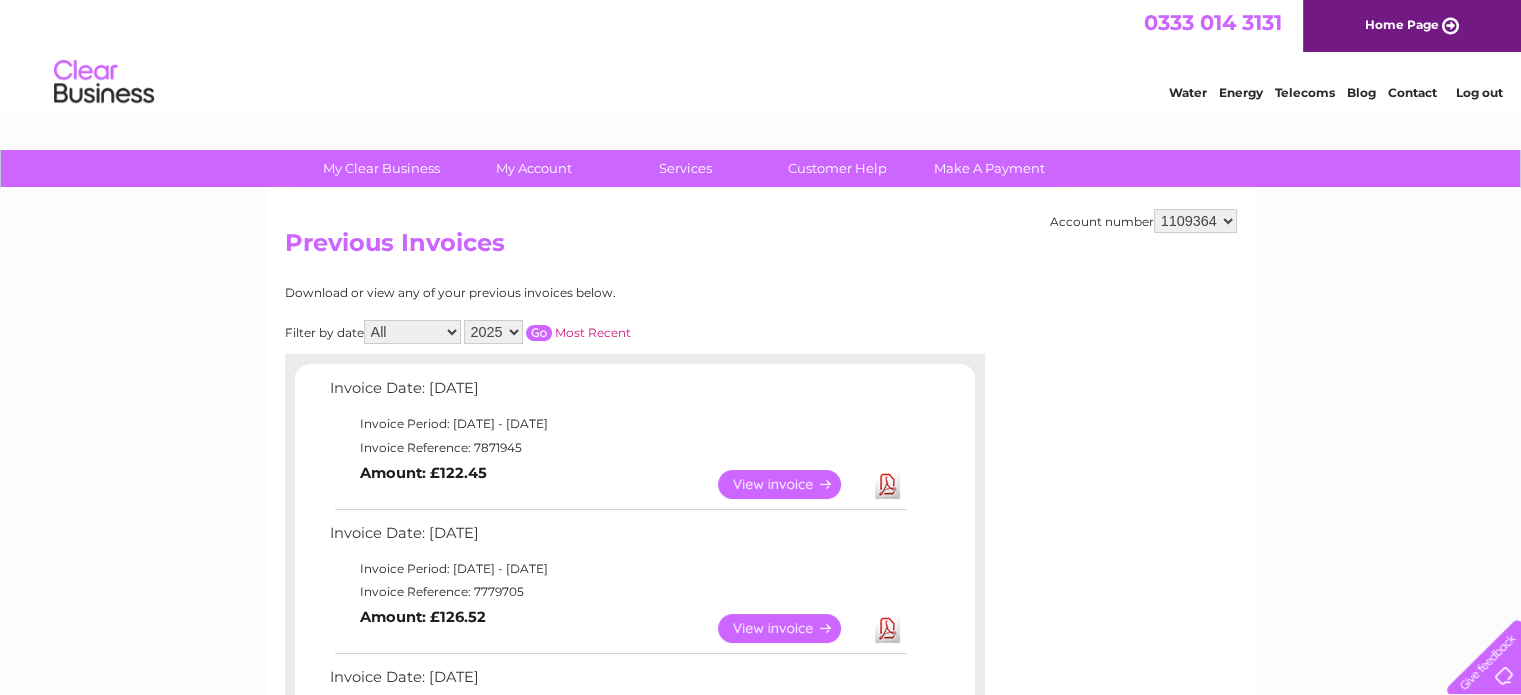 click on "Download" at bounding box center [887, 484] 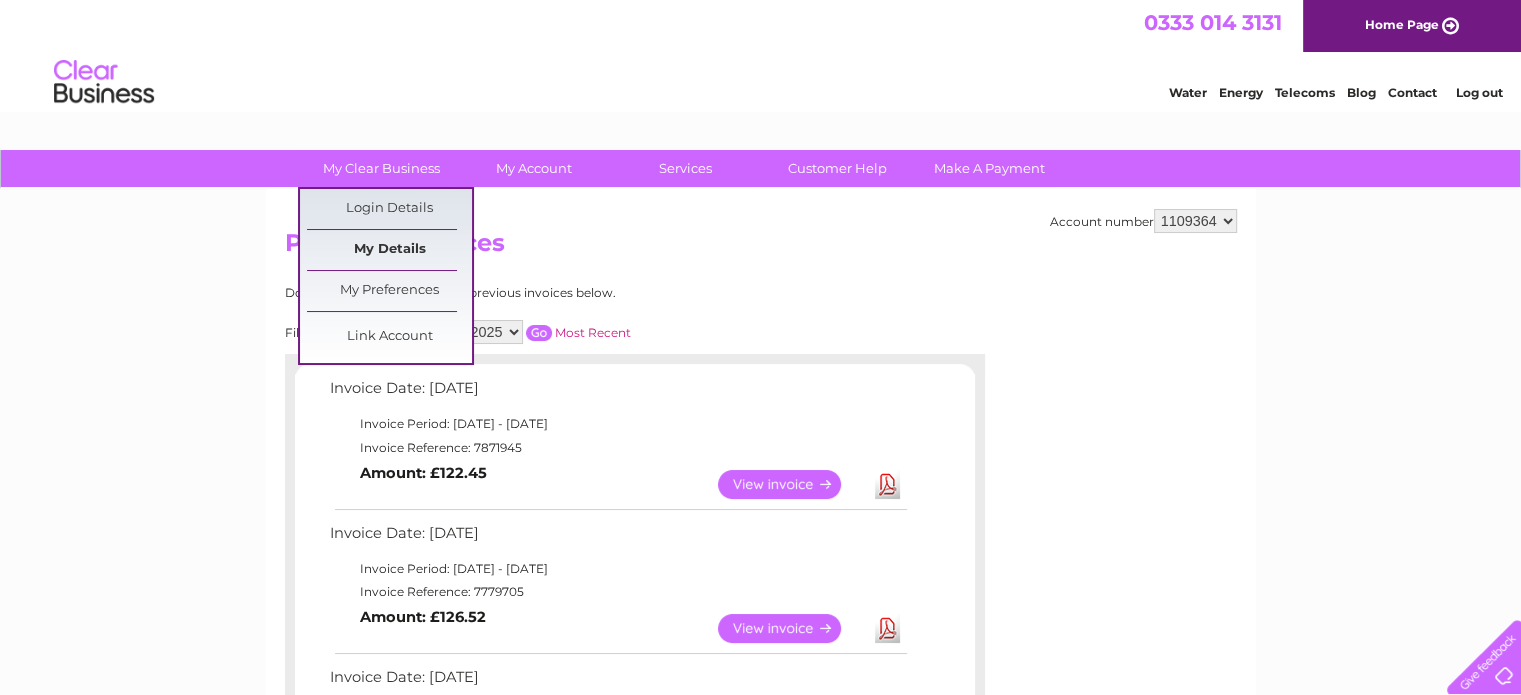 click on "My Details" at bounding box center [389, 250] 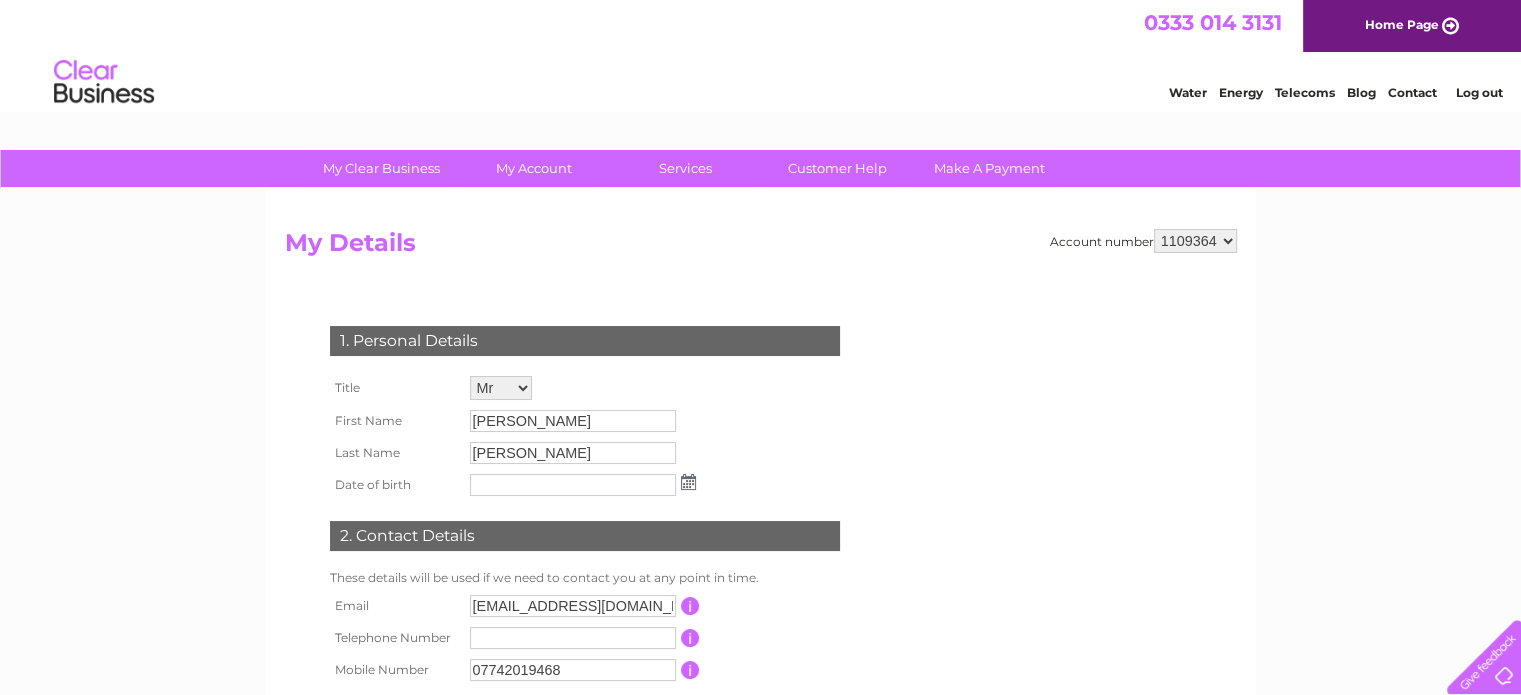 scroll, scrollTop: 0, scrollLeft: 0, axis: both 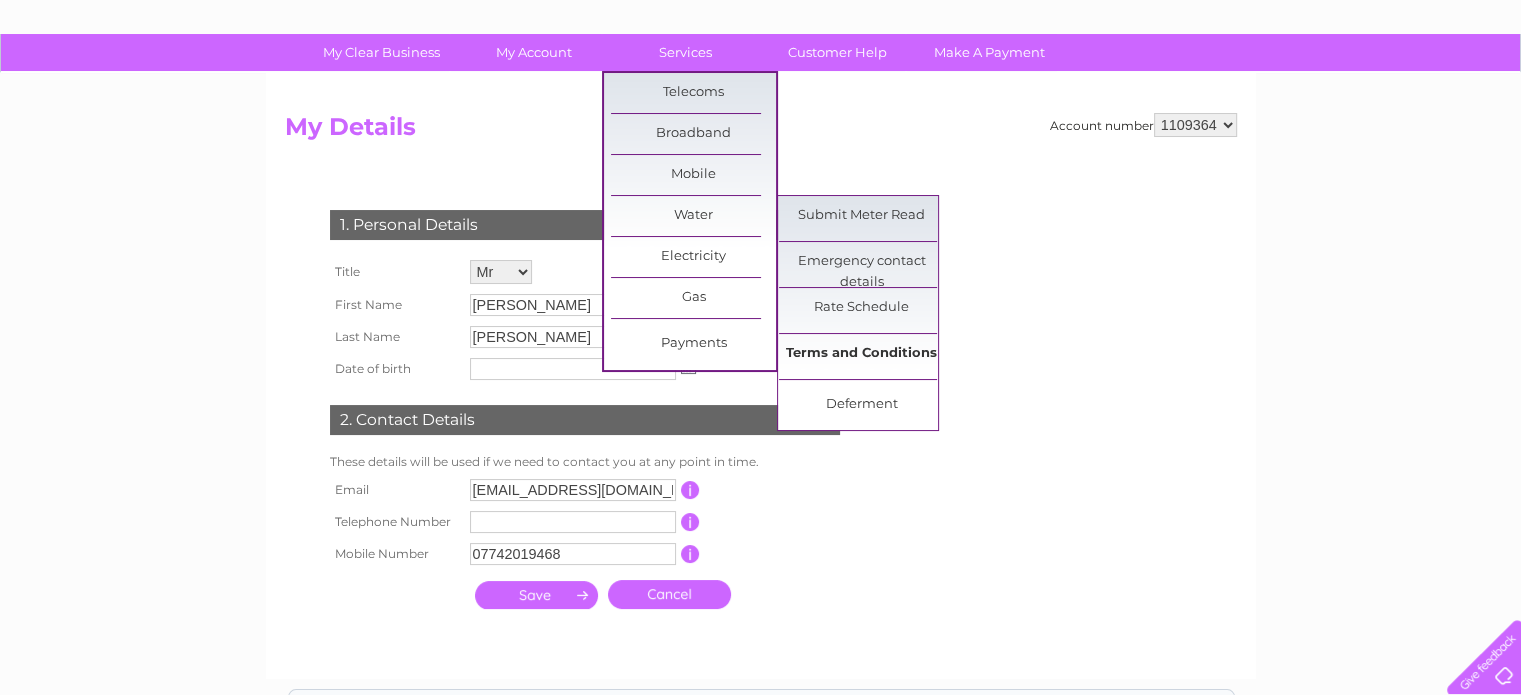 click on "Terms and Conditions" at bounding box center [861, 354] 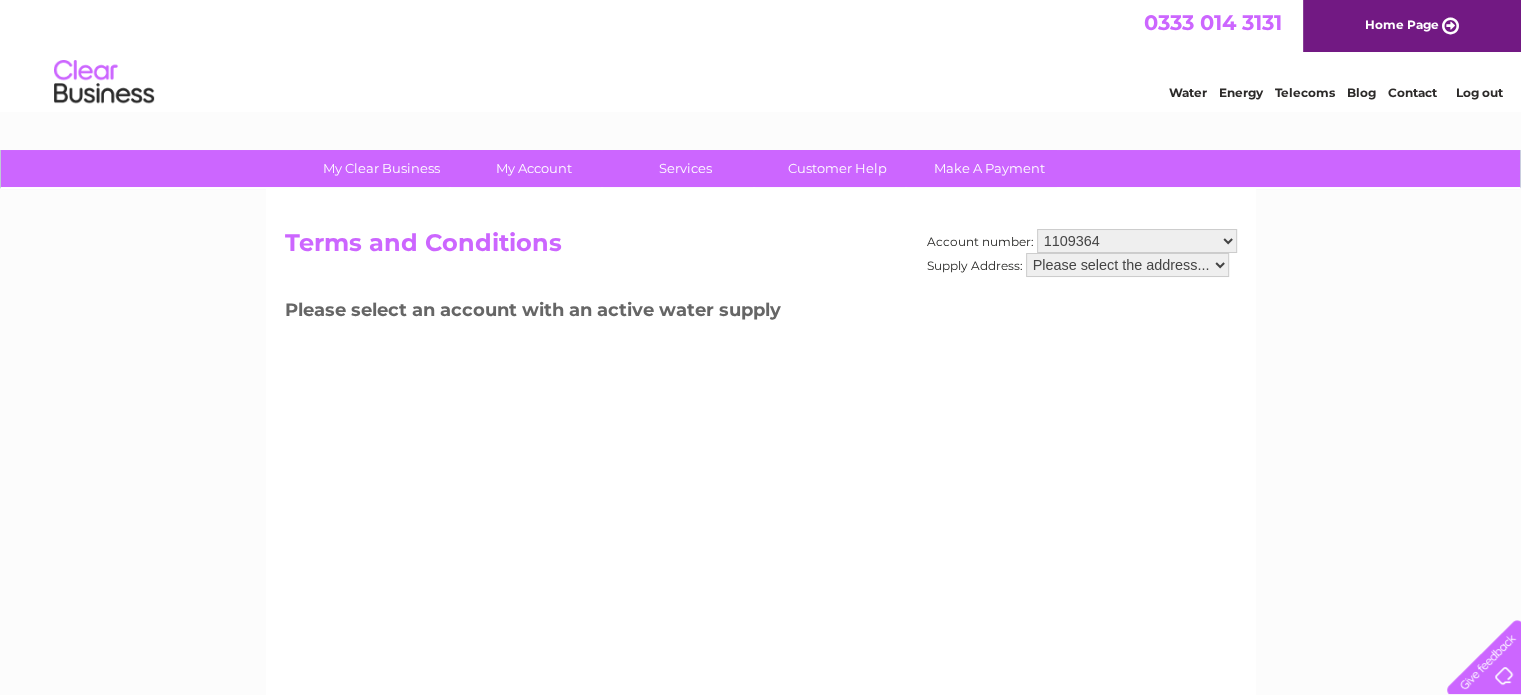 scroll, scrollTop: 0, scrollLeft: 0, axis: both 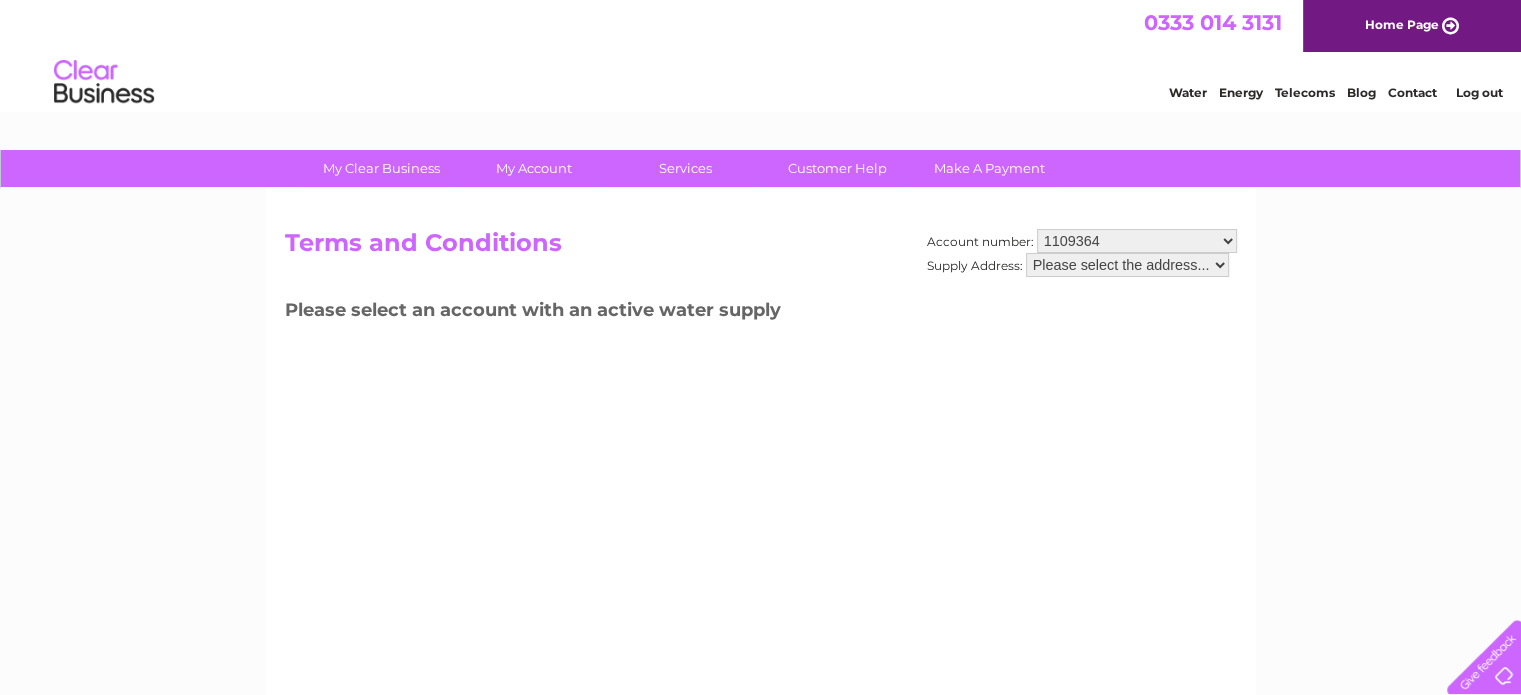 click on "Please select the address..." at bounding box center [1127, 265] 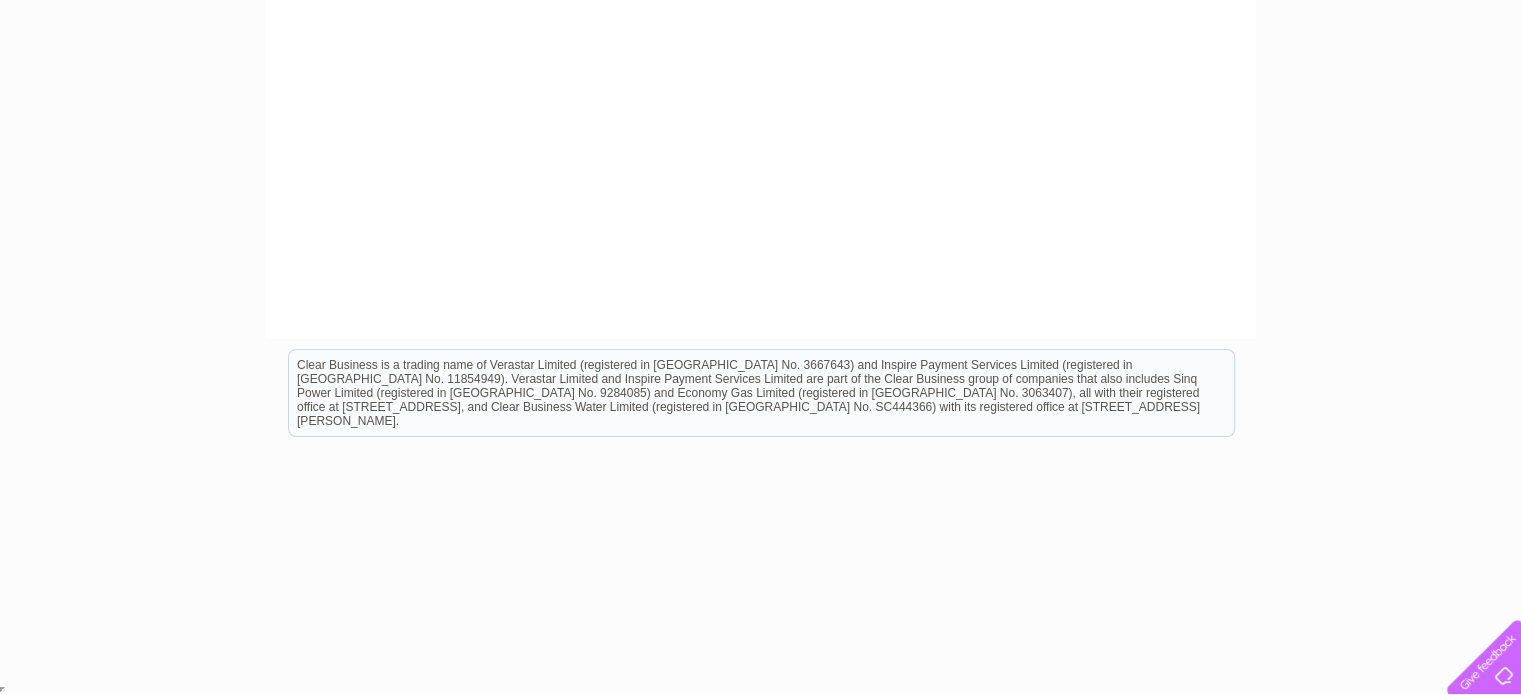 scroll, scrollTop: 0, scrollLeft: 0, axis: both 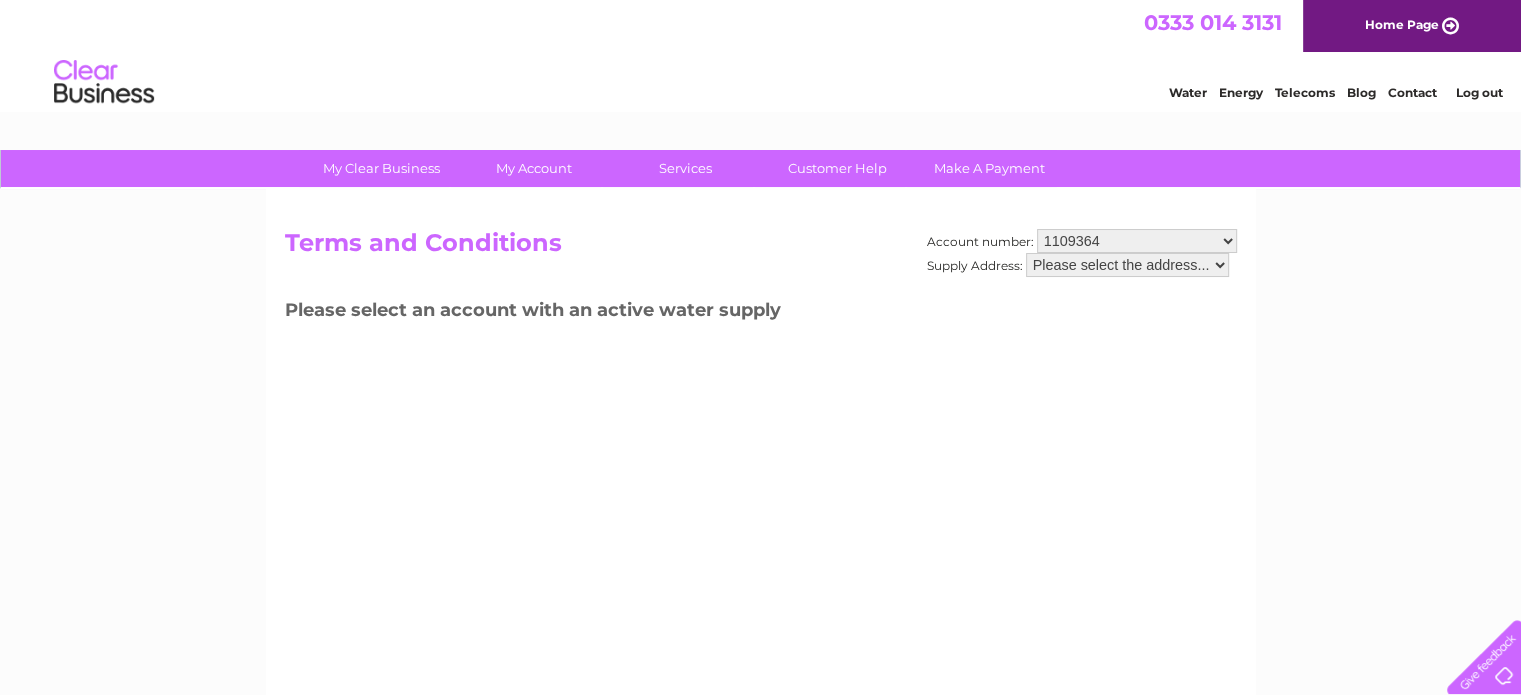 click on "Terms and Conditions" at bounding box center [761, 253] 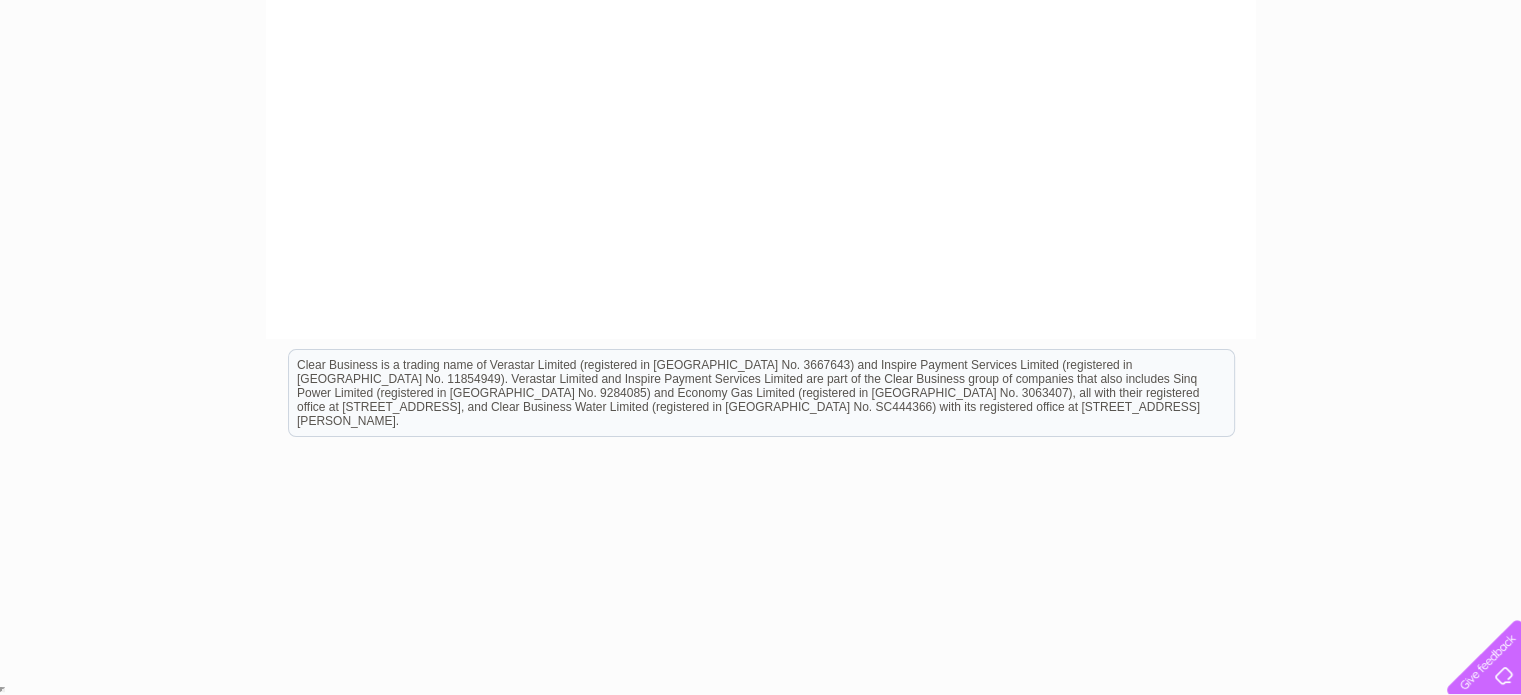scroll, scrollTop: 0, scrollLeft: 0, axis: both 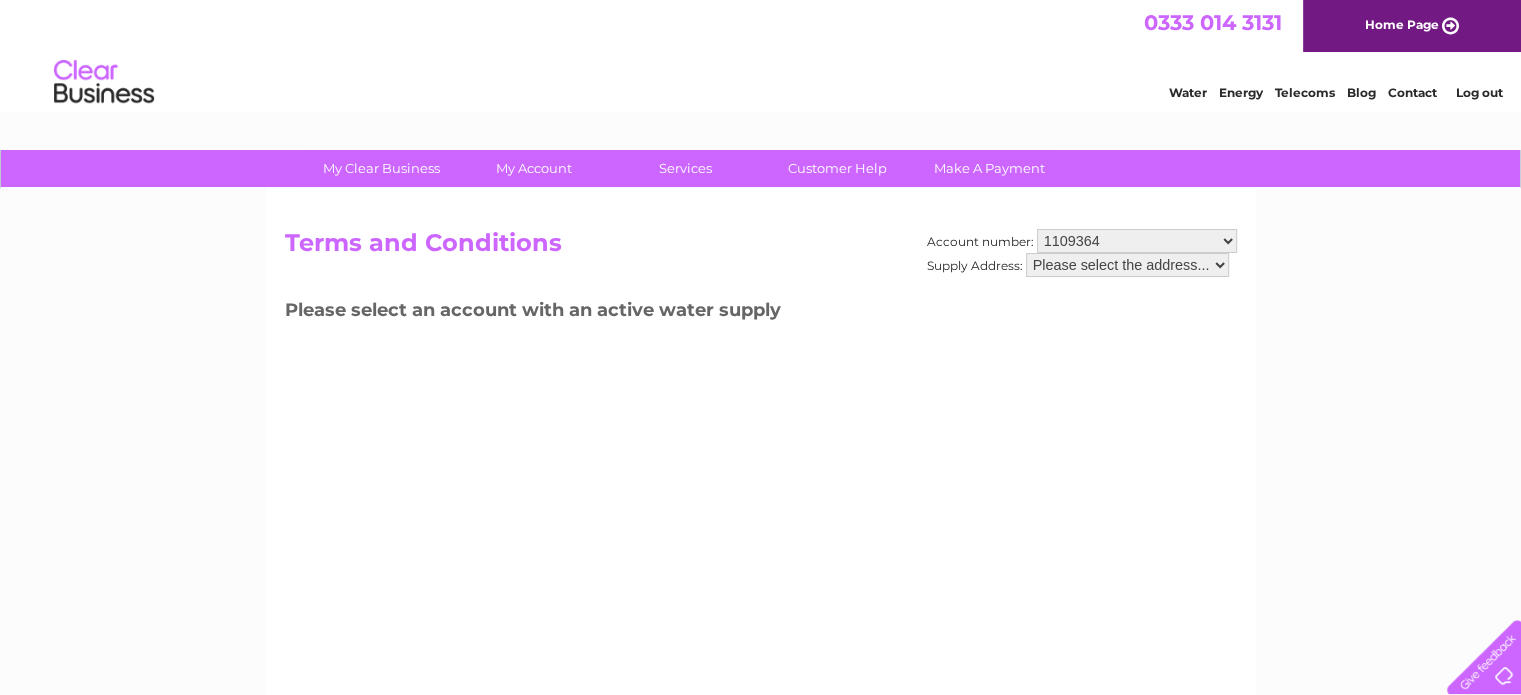click on "Please select the address..." at bounding box center [1127, 265] 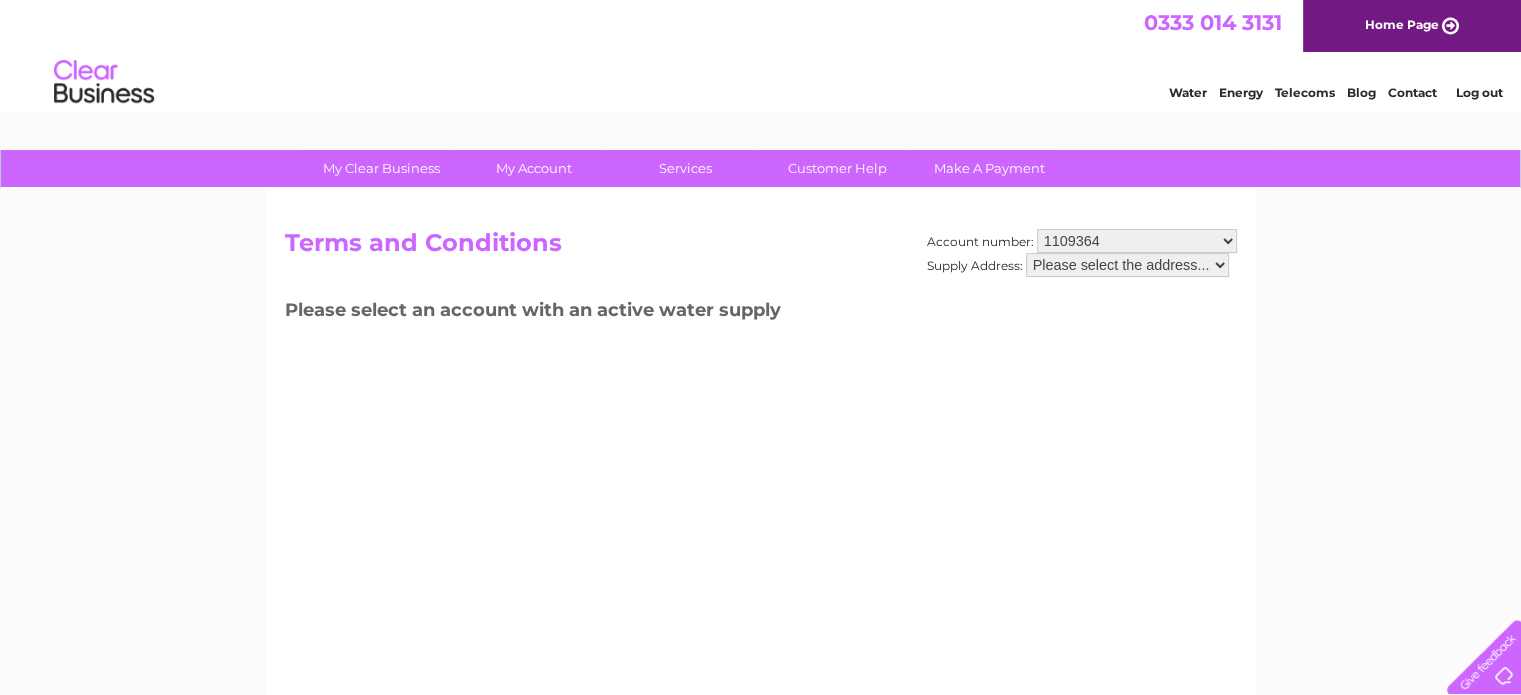 click on "Please select the address..." at bounding box center [1127, 265] 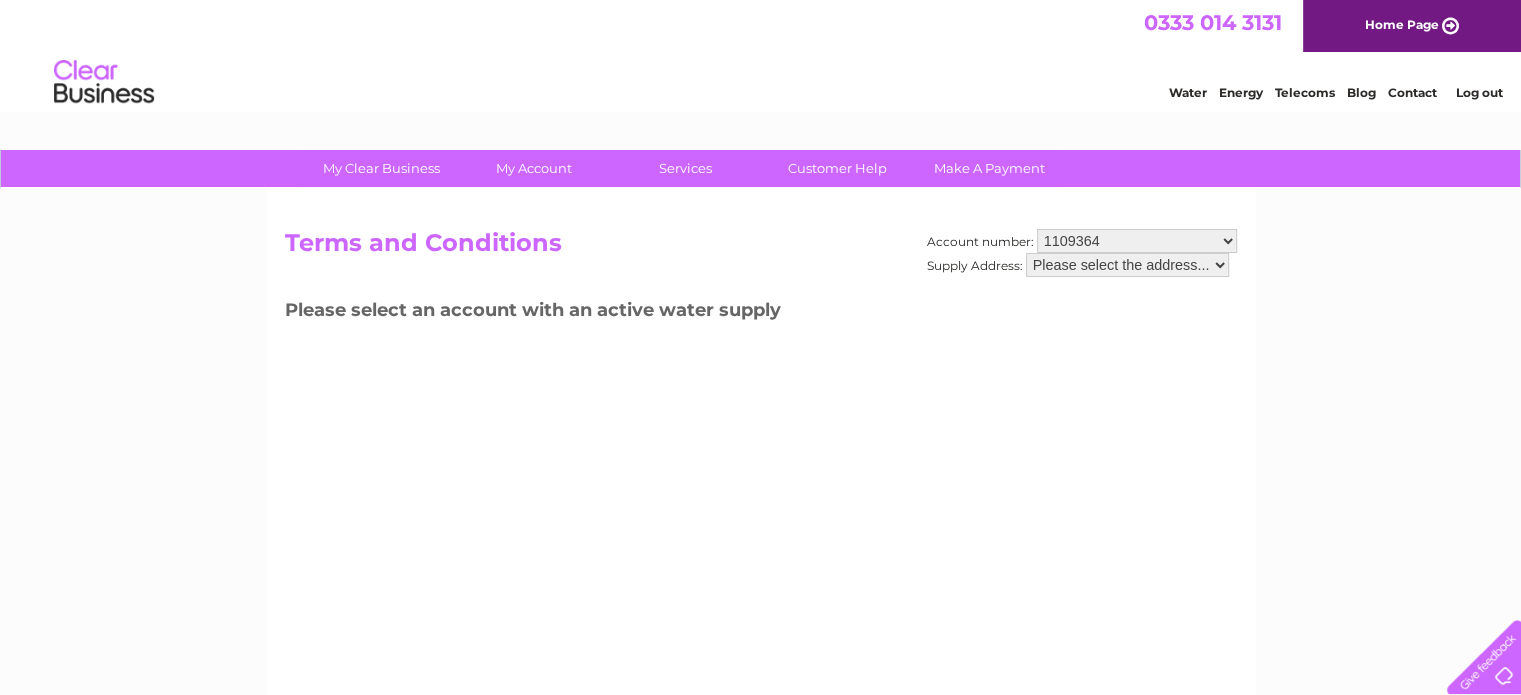 click on "1109364" at bounding box center [1137, 241] 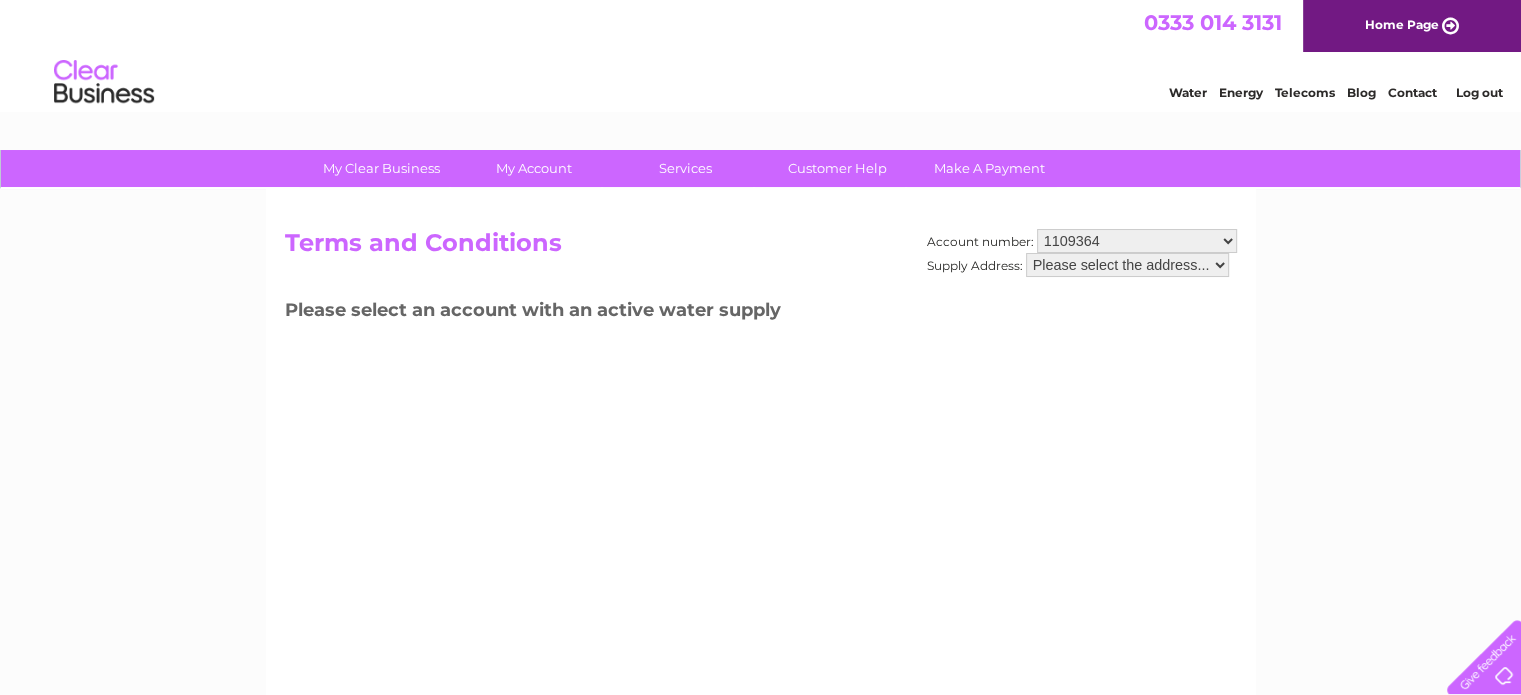 click on "1109364" at bounding box center [1137, 241] 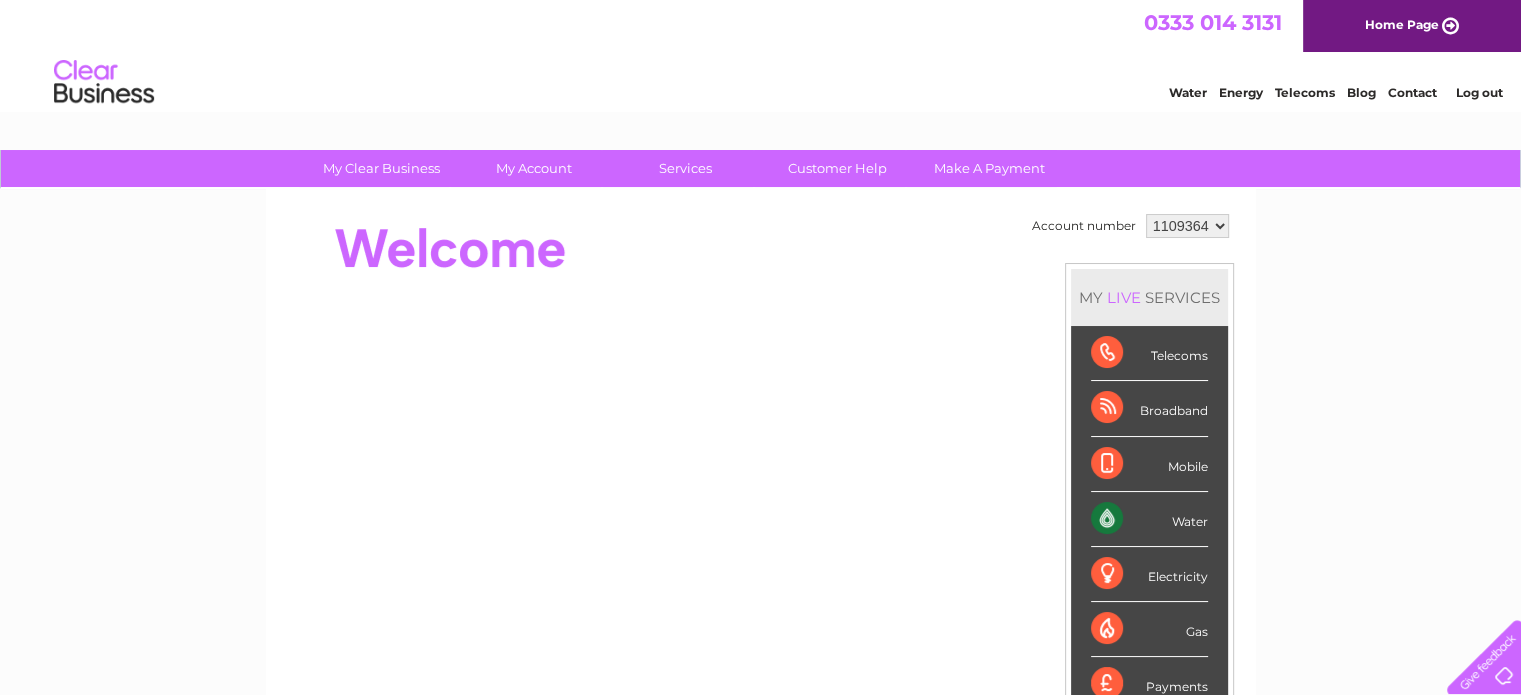 scroll, scrollTop: 0, scrollLeft: 0, axis: both 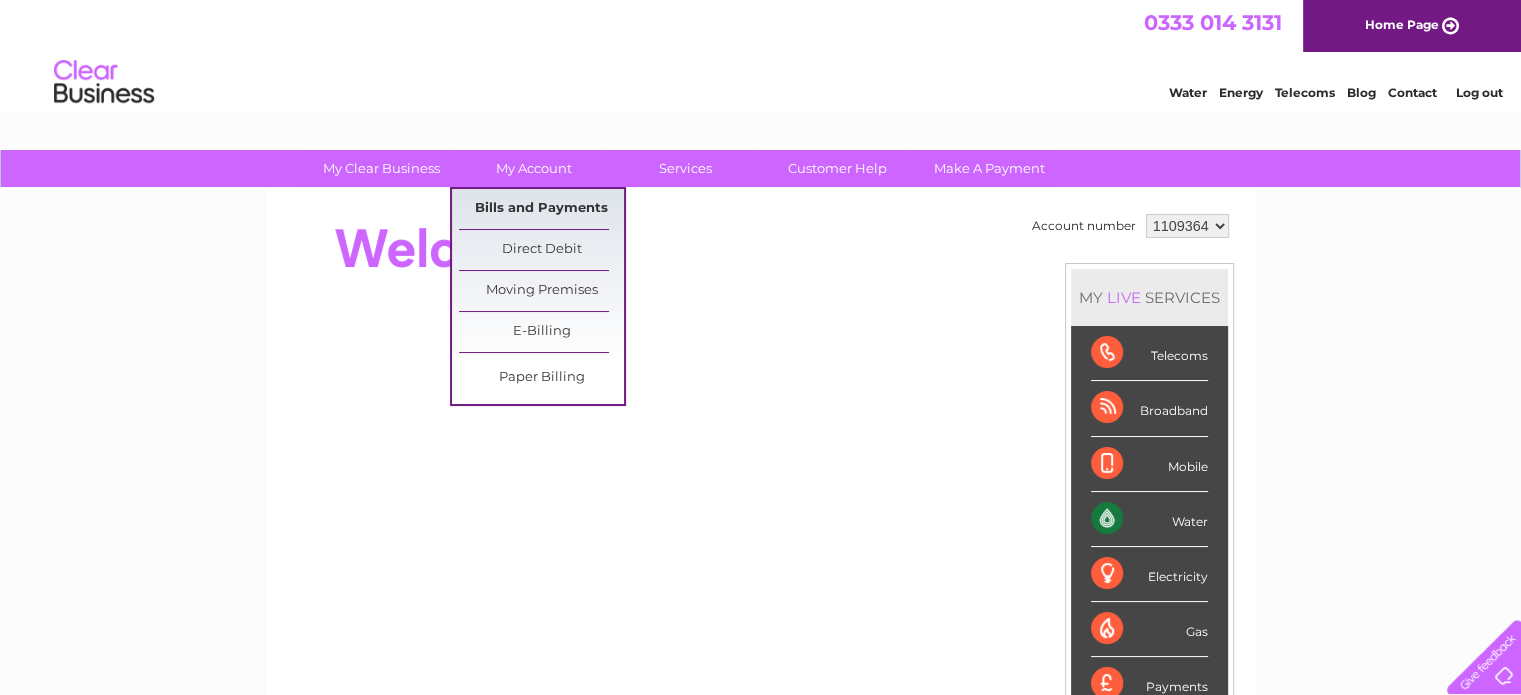 click on "Bills and Payments" at bounding box center [541, 209] 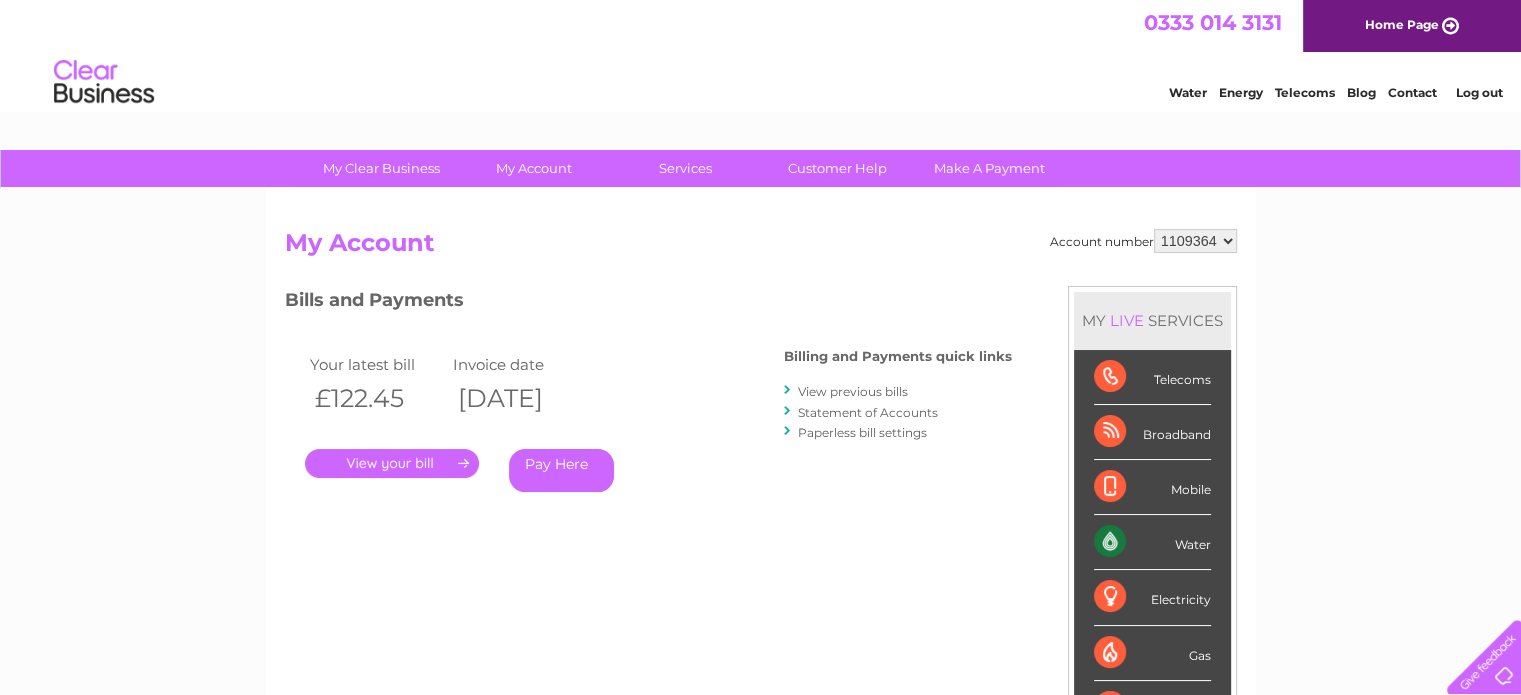 scroll, scrollTop: 0, scrollLeft: 0, axis: both 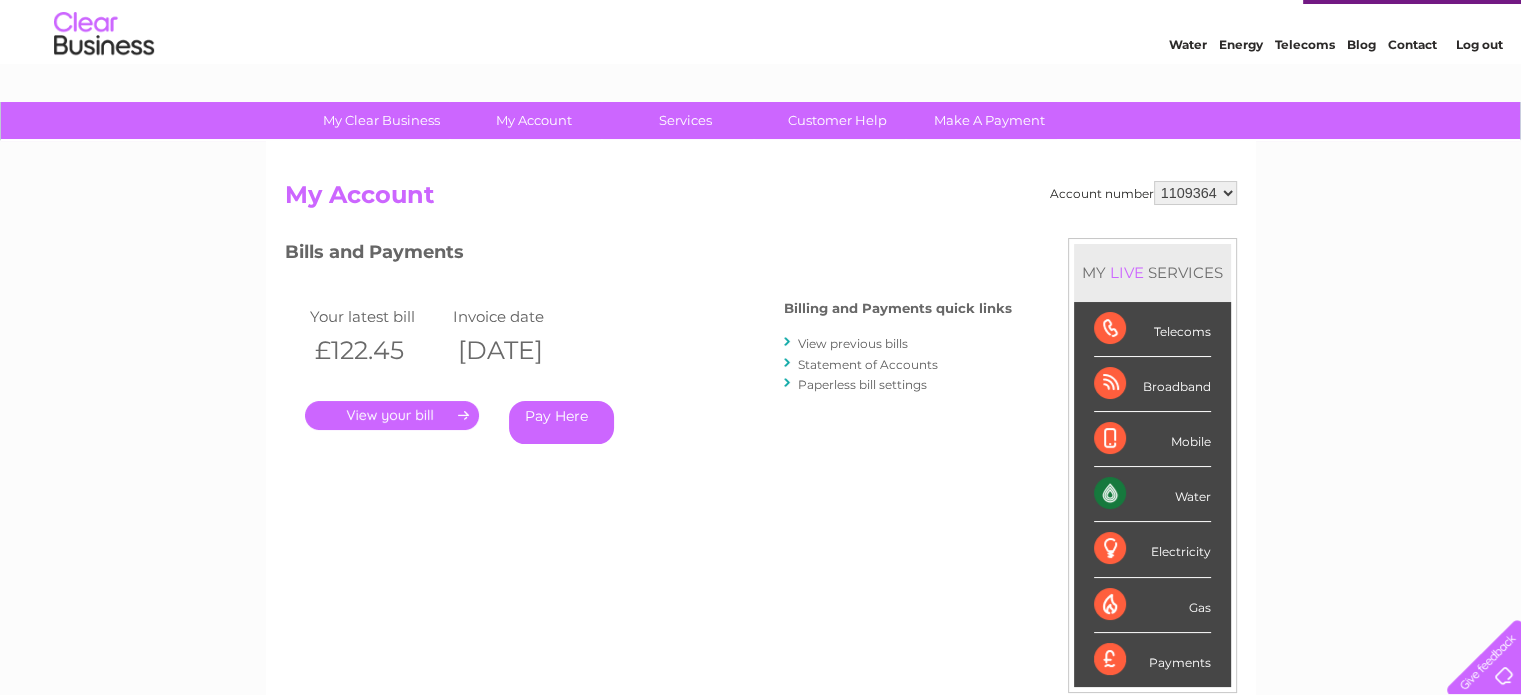 click on "View previous bills" at bounding box center (853, 343) 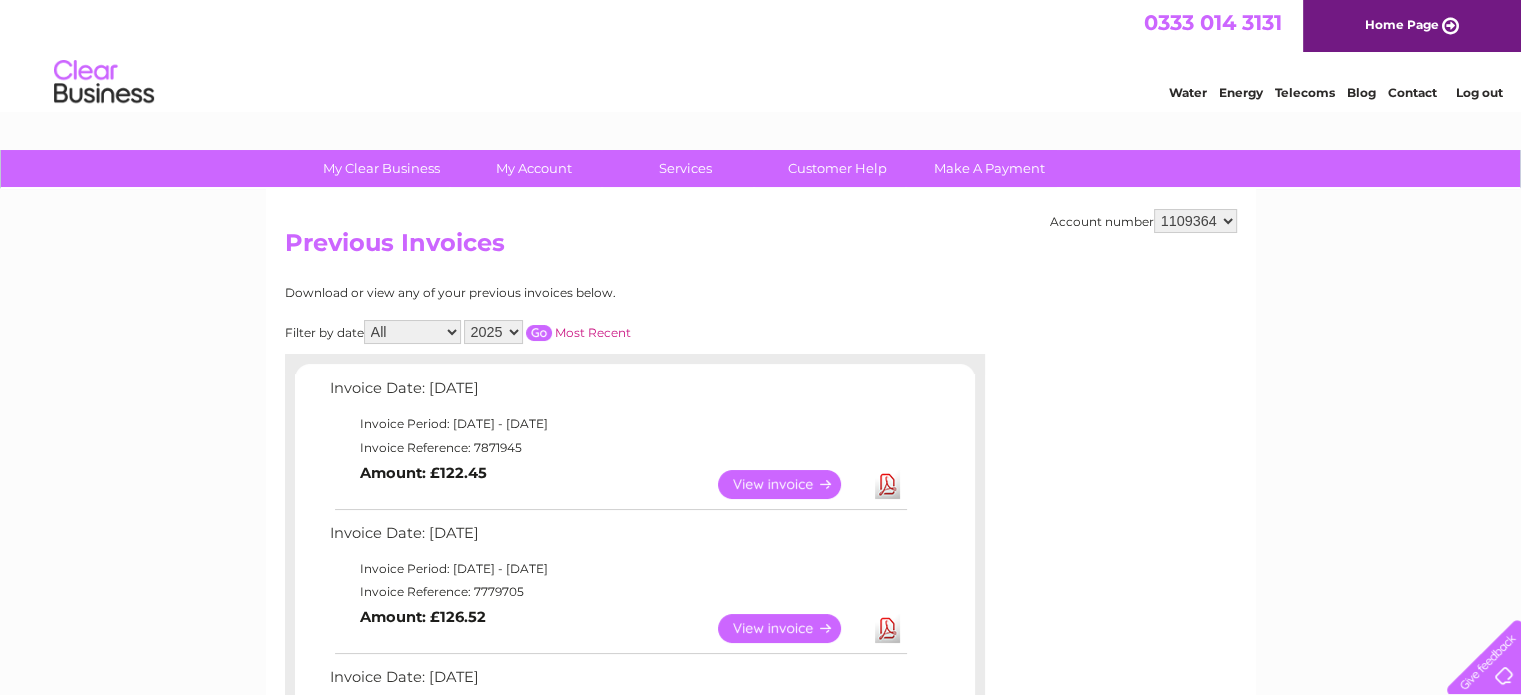 scroll, scrollTop: 0, scrollLeft: 0, axis: both 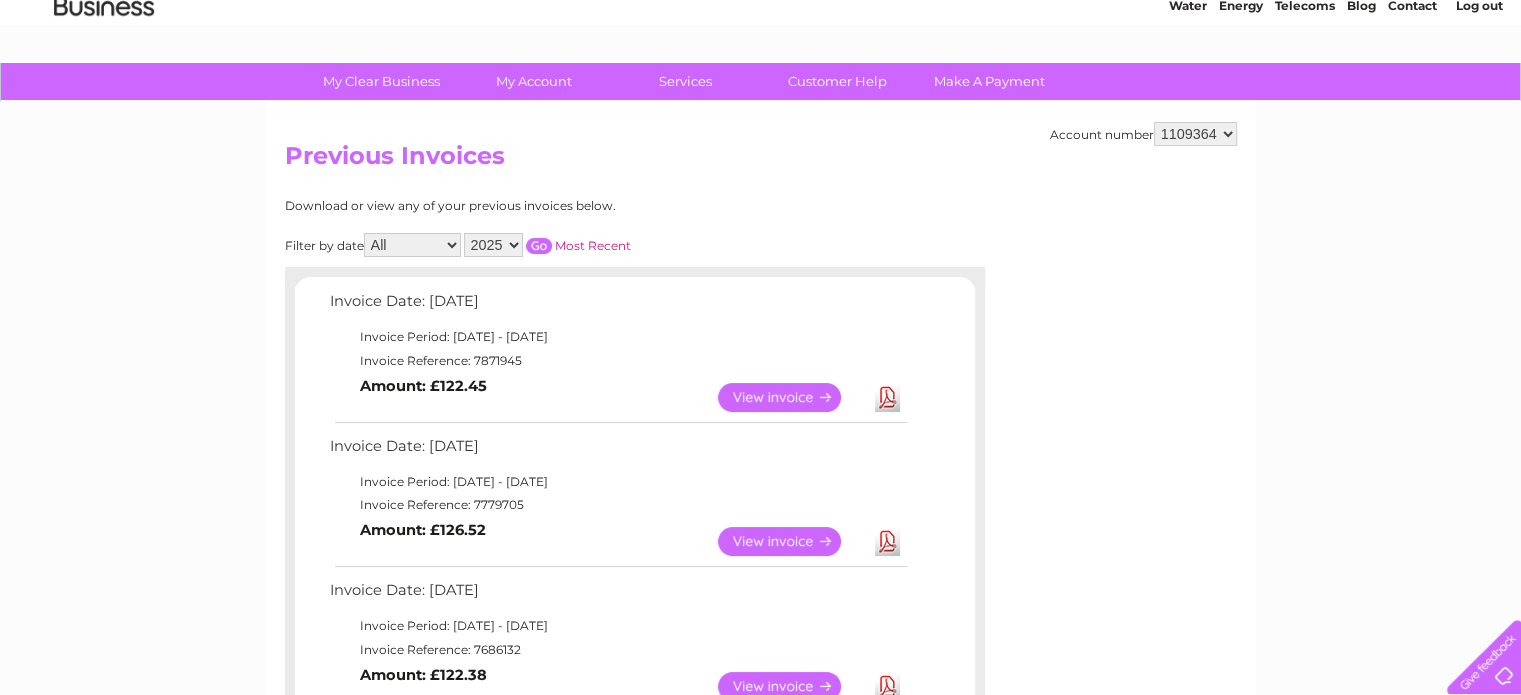 click on "2025
2024
2023
2022" at bounding box center [493, 245] 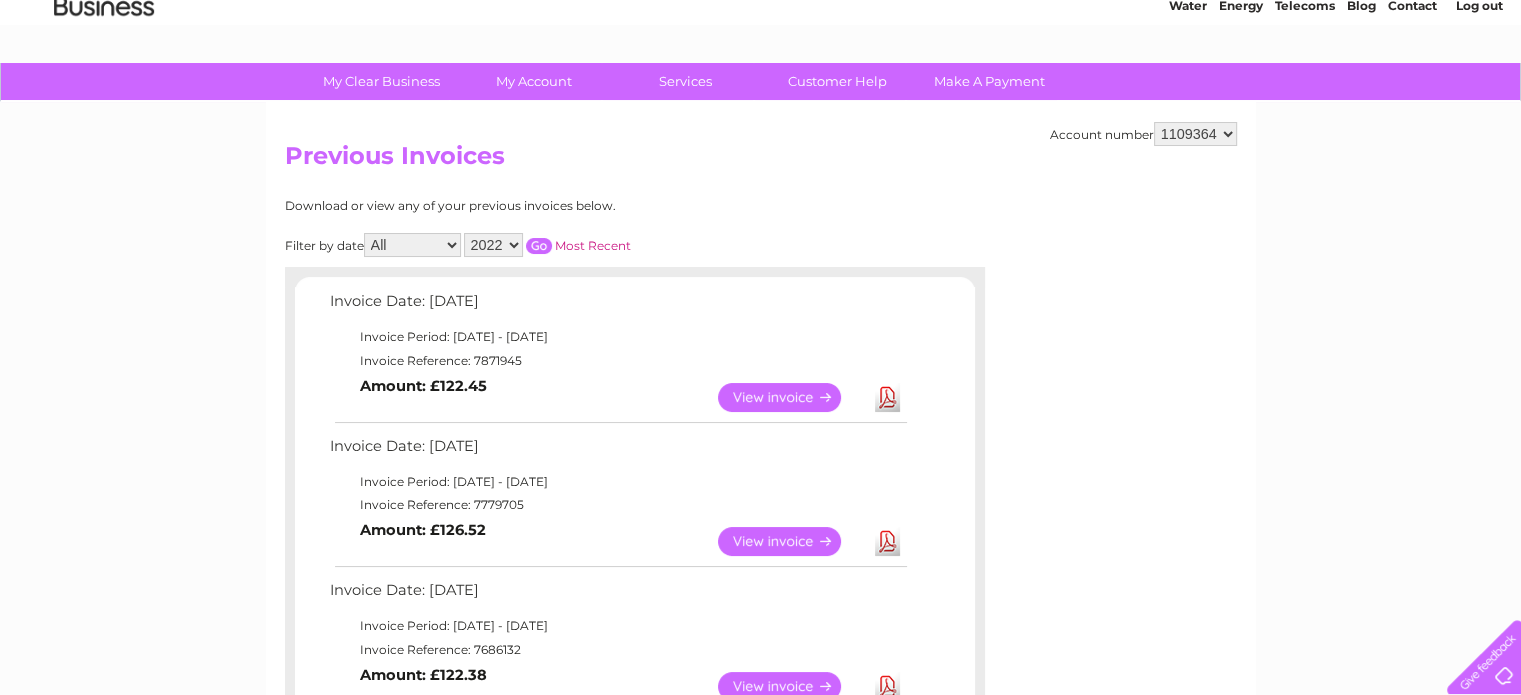 click at bounding box center [539, 246] 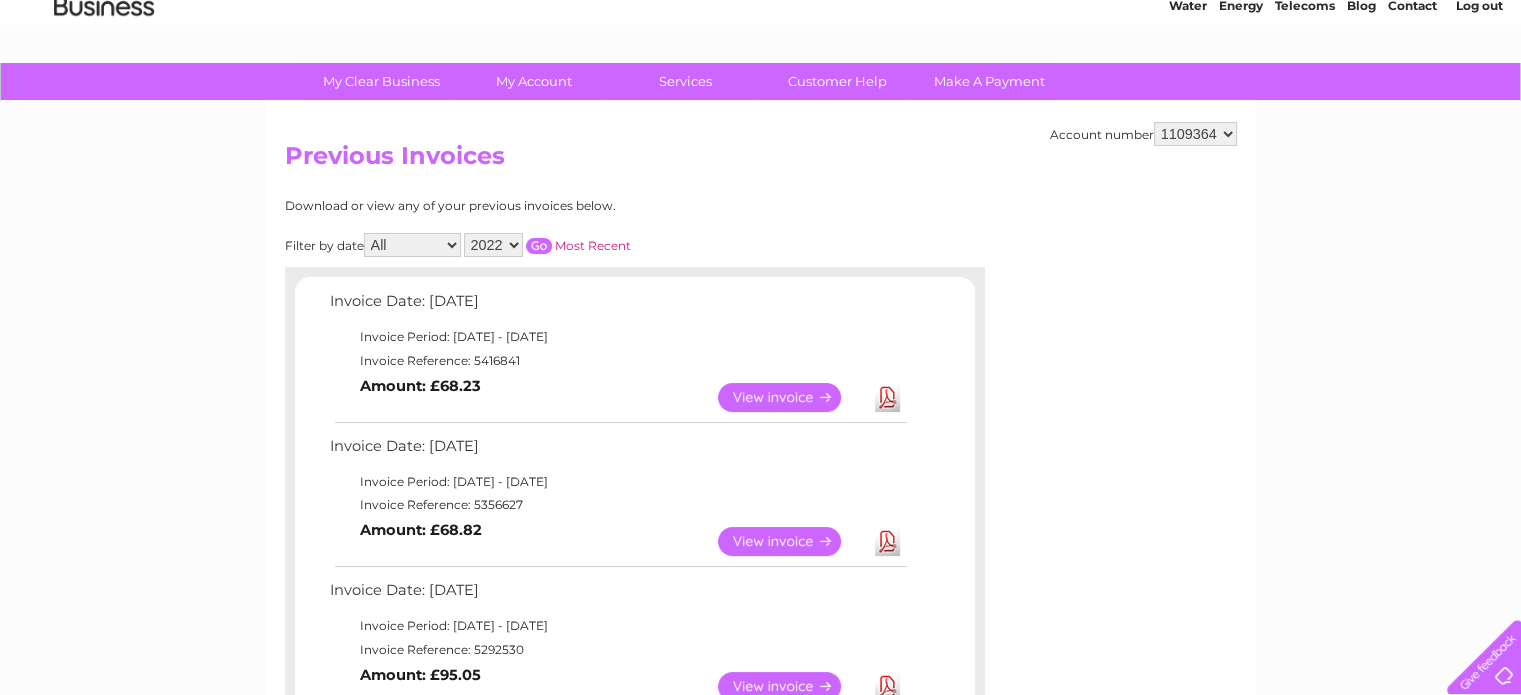 click on "View" at bounding box center [791, 397] 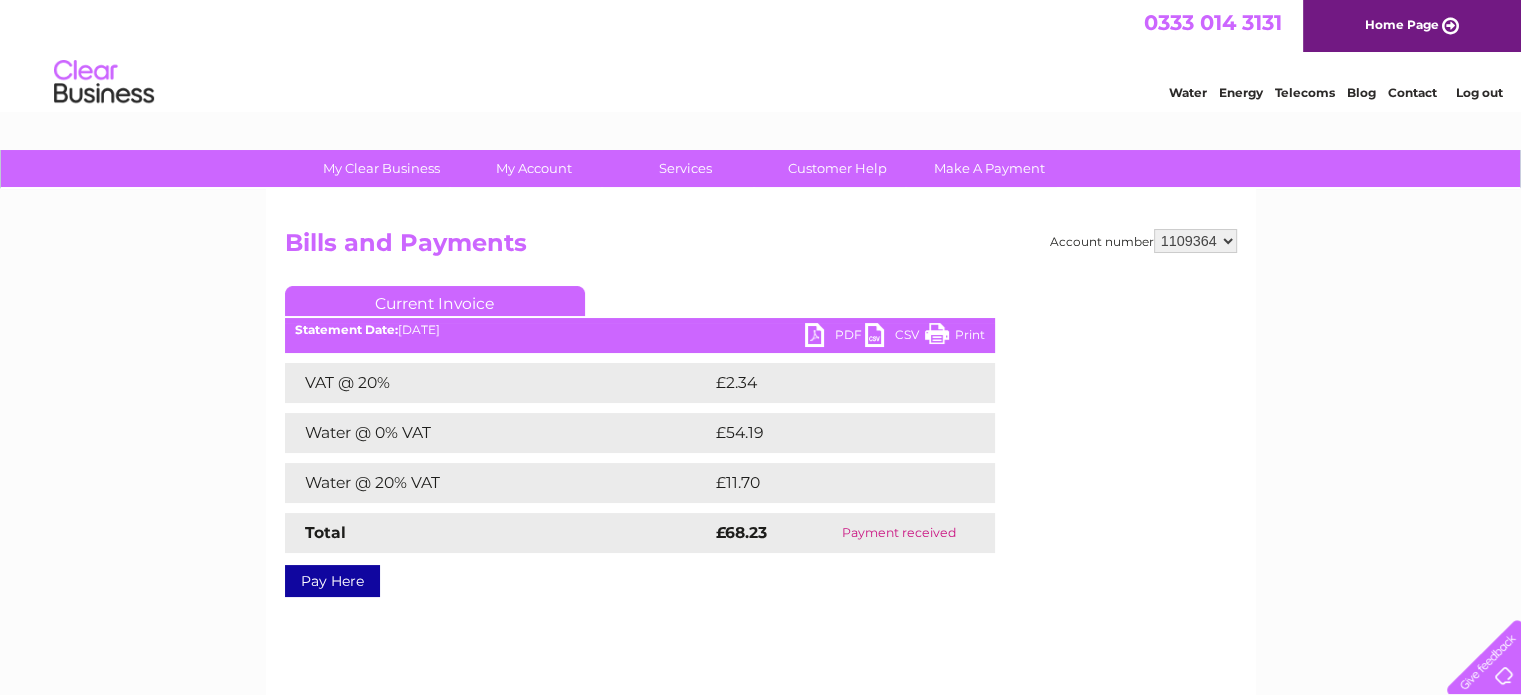 scroll, scrollTop: 0, scrollLeft: 0, axis: both 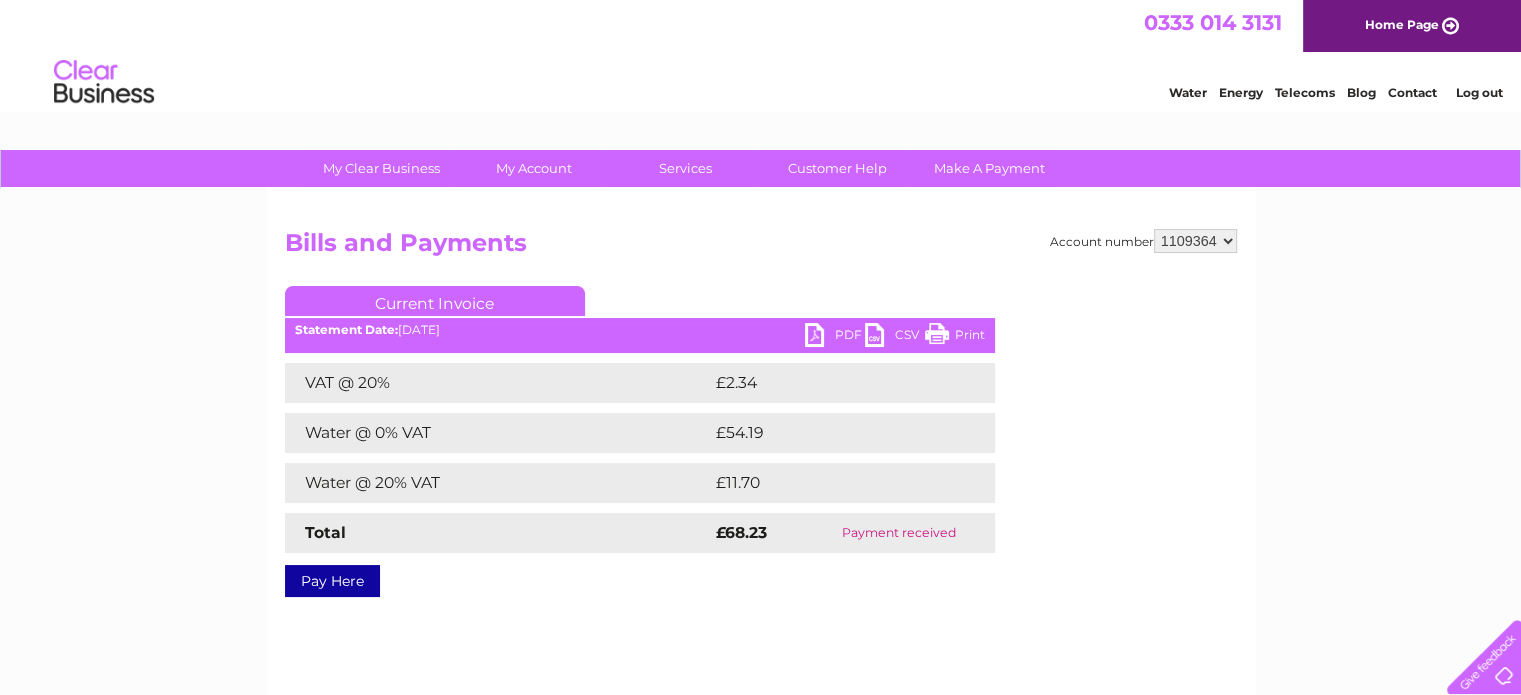 click on "PDF" at bounding box center [835, 337] 